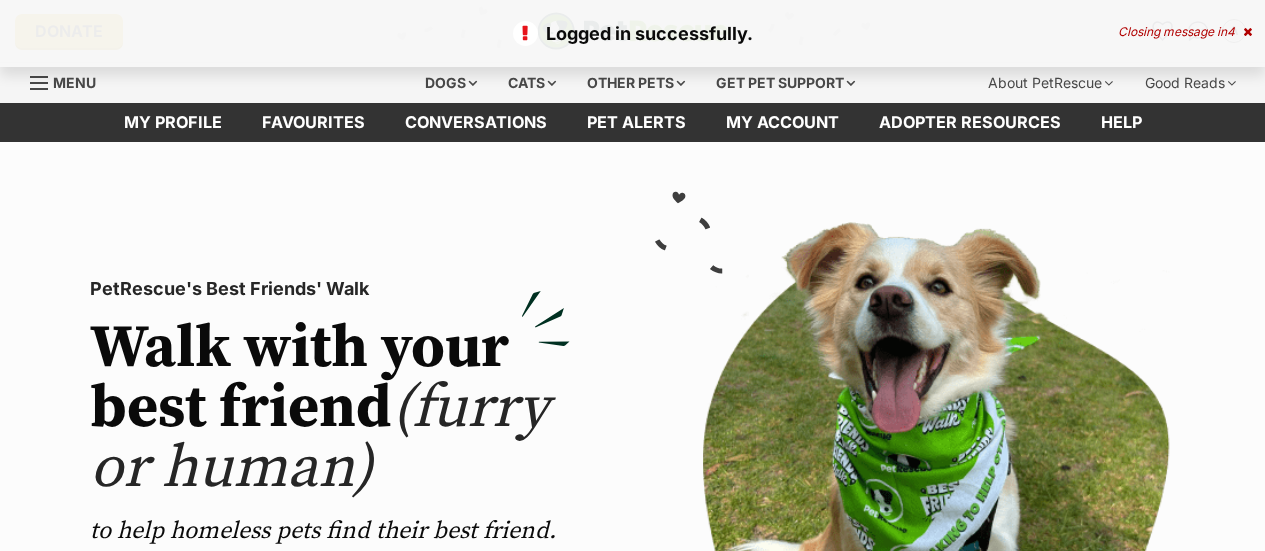 scroll, scrollTop: 0, scrollLeft: 0, axis: both 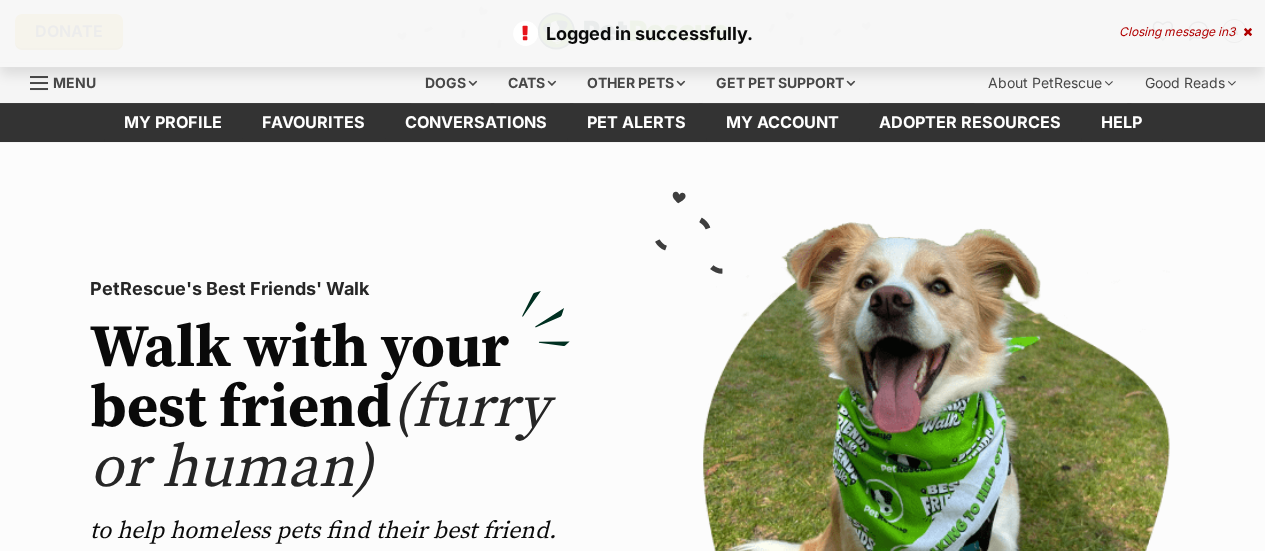 click at bounding box center [1247, 32] 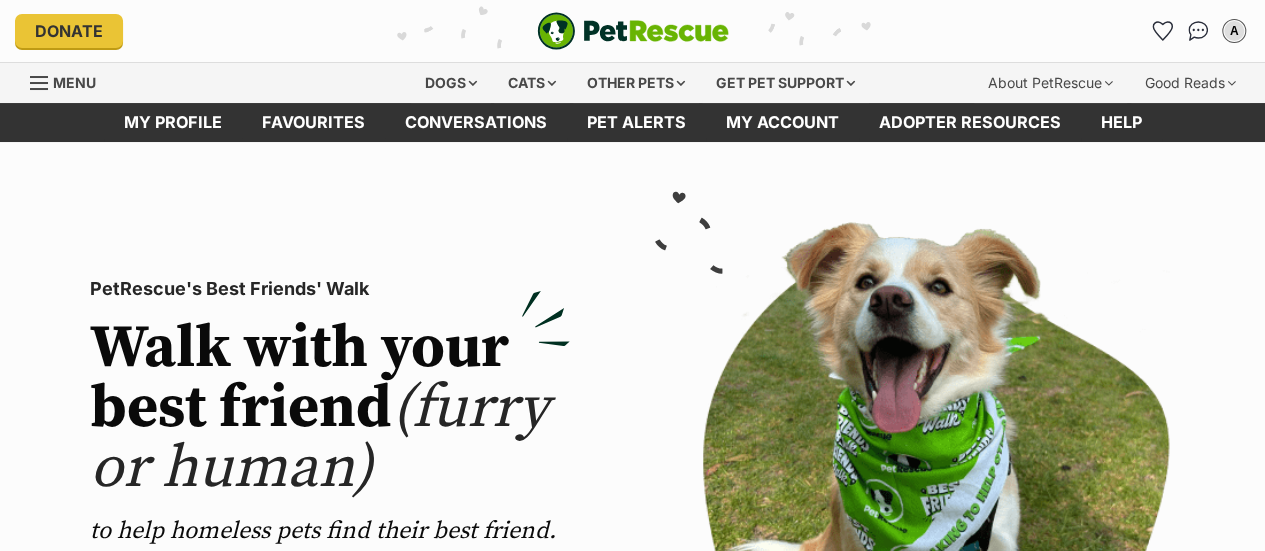 scroll, scrollTop: 0, scrollLeft: 0, axis: both 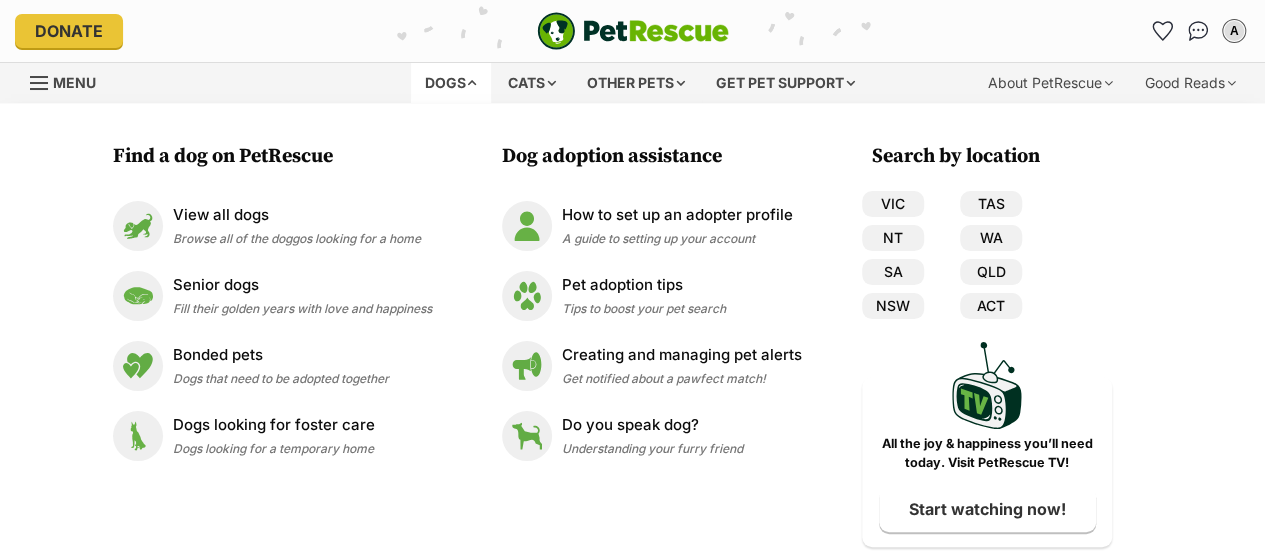 click on "View all dogs" at bounding box center (297, 215) 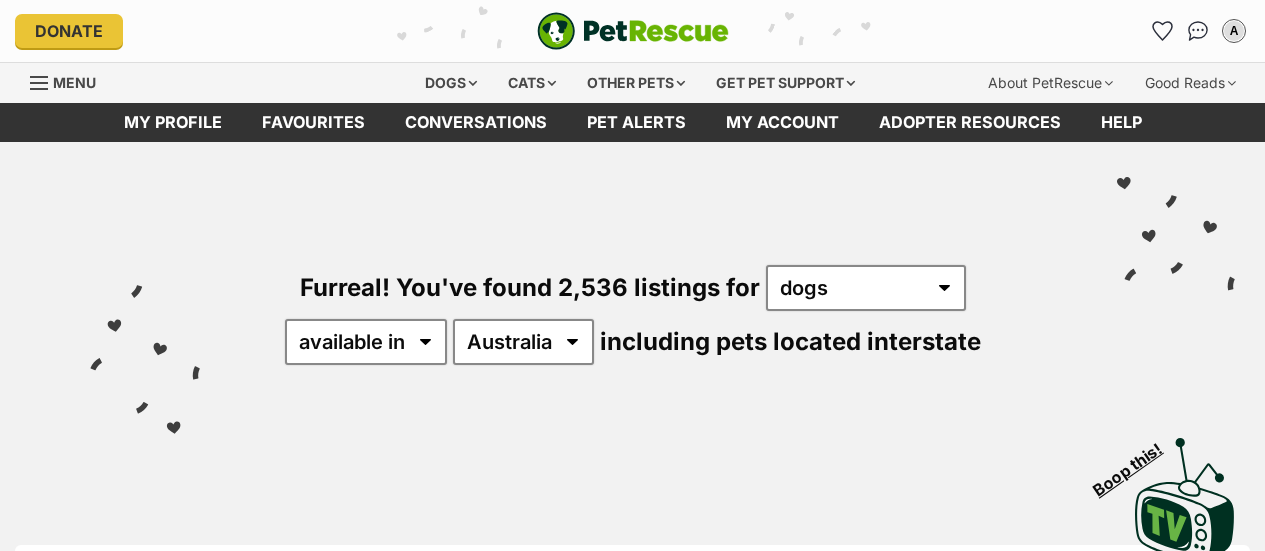 scroll, scrollTop: 0, scrollLeft: 0, axis: both 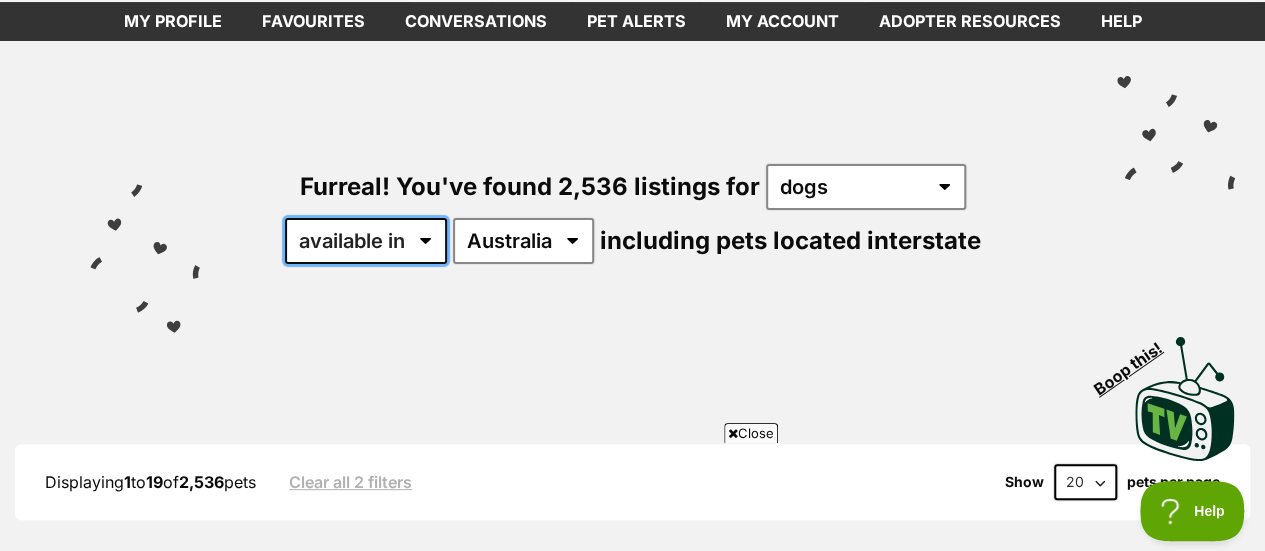 click on "available in
located in" at bounding box center [366, 241] 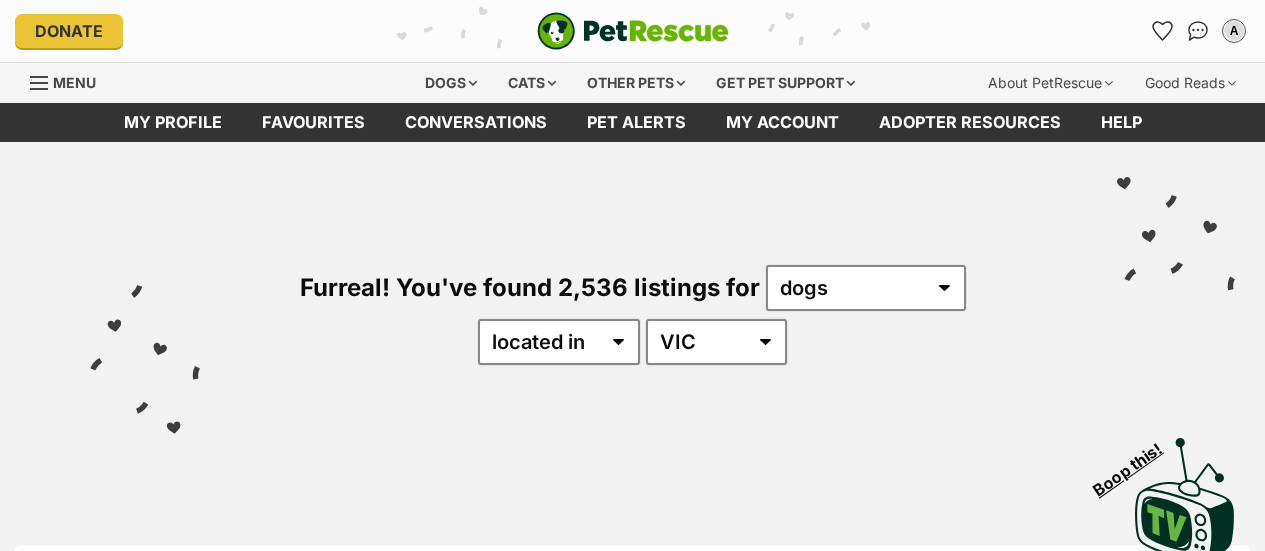select on "VIC" 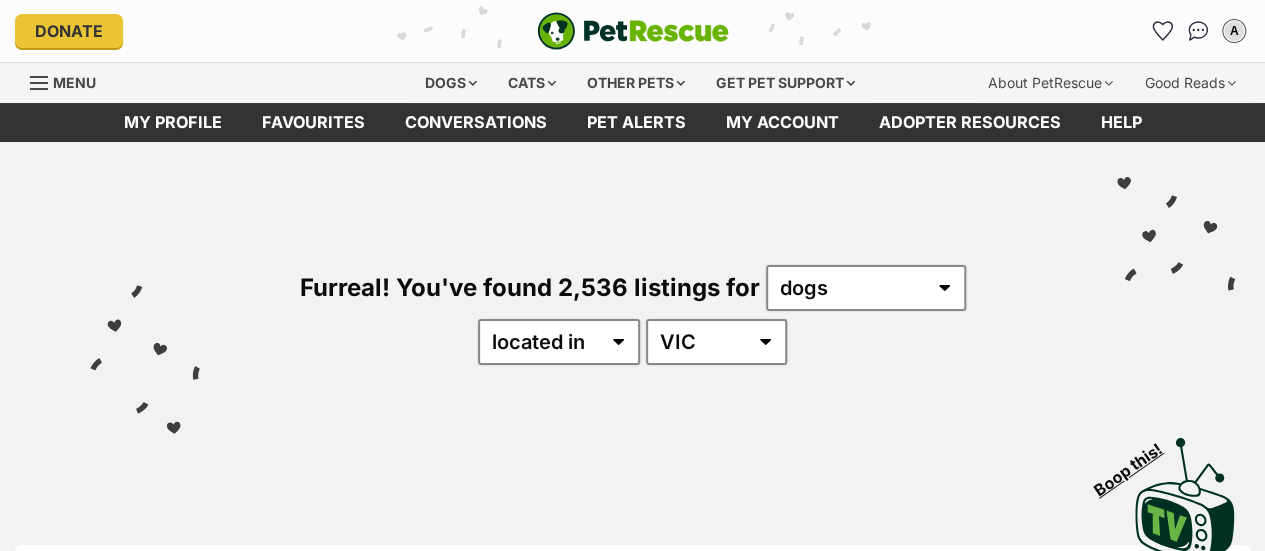 scroll, scrollTop: 0, scrollLeft: 0, axis: both 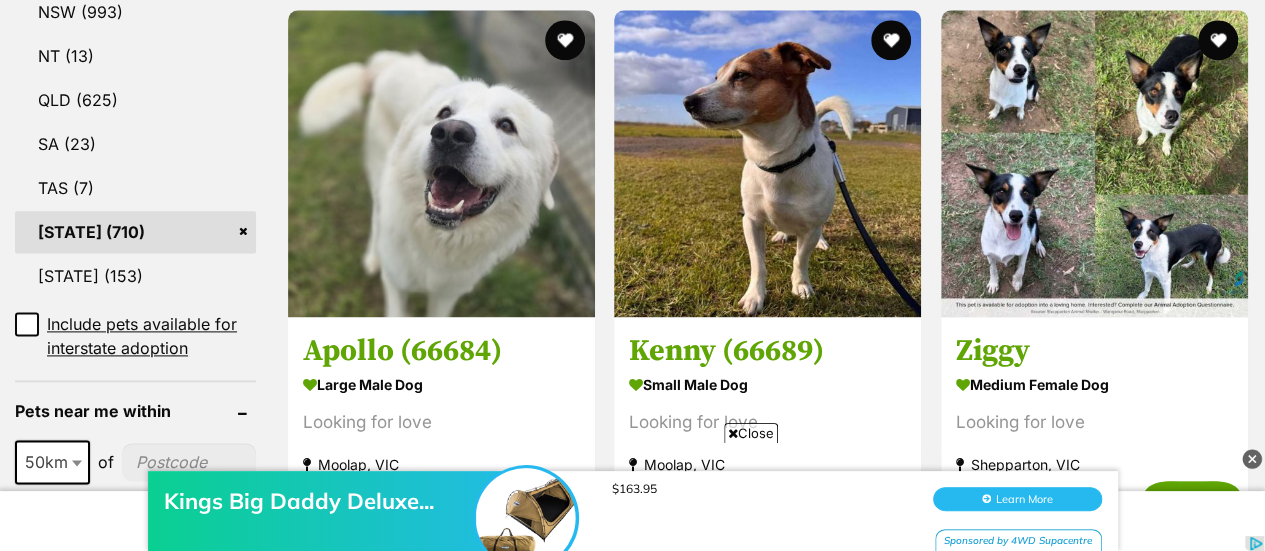 click at bounding box center [1252, 459] 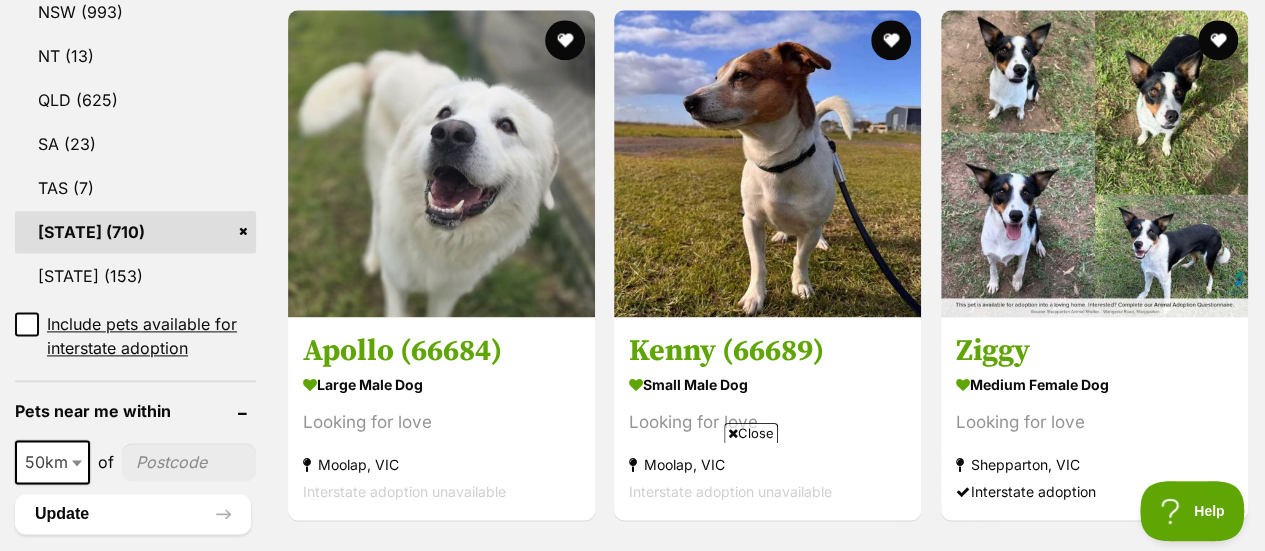 click at bounding box center [733, 433] 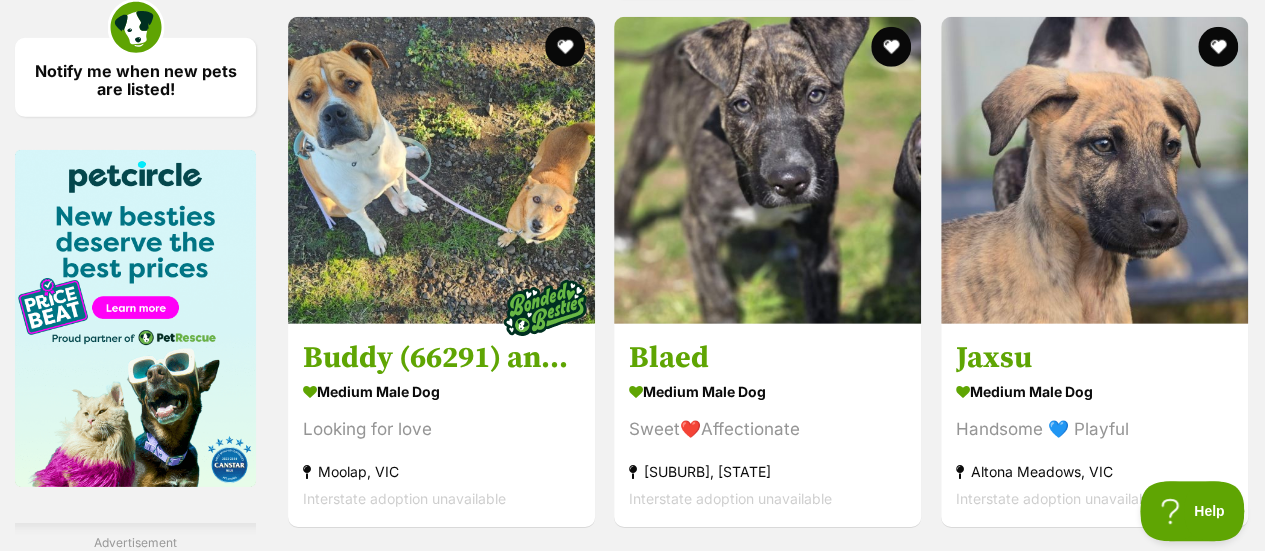 scroll, scrollTop: 2944, scrollLeft: 0, axis: vertical 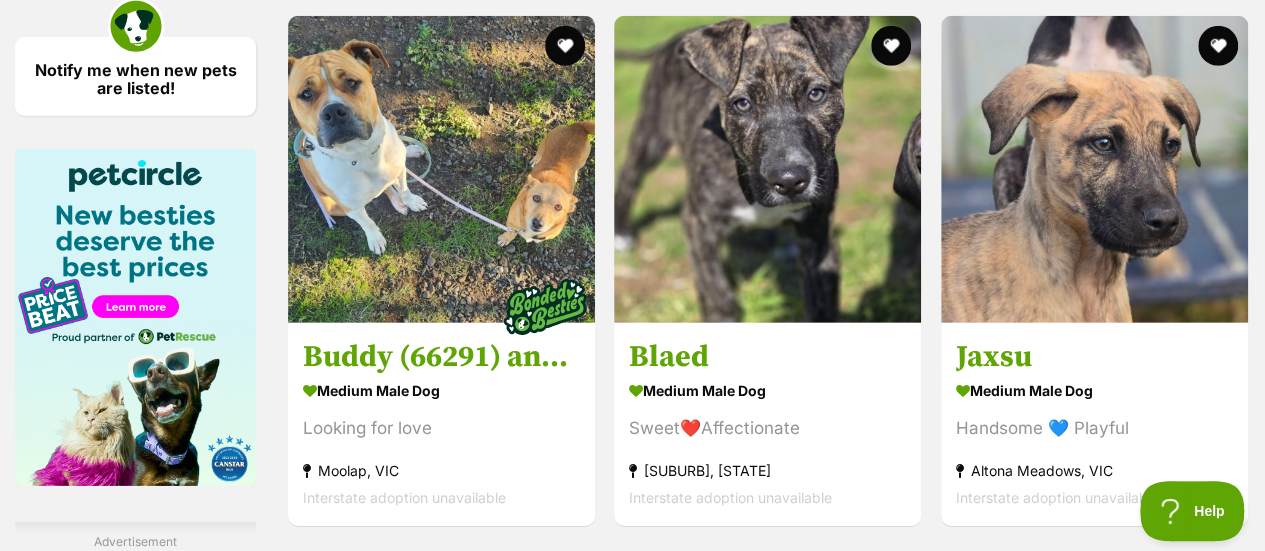 click at bounding box center [892, 46] 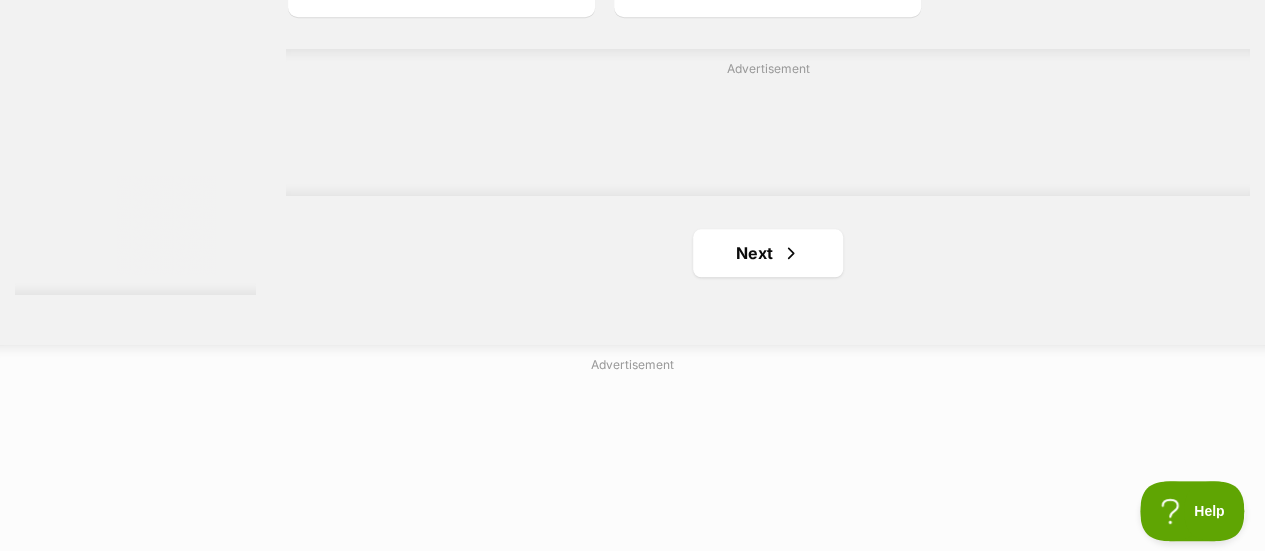 scroll, scrollTop: 4698, scrollLeft: 0, axis: vertical 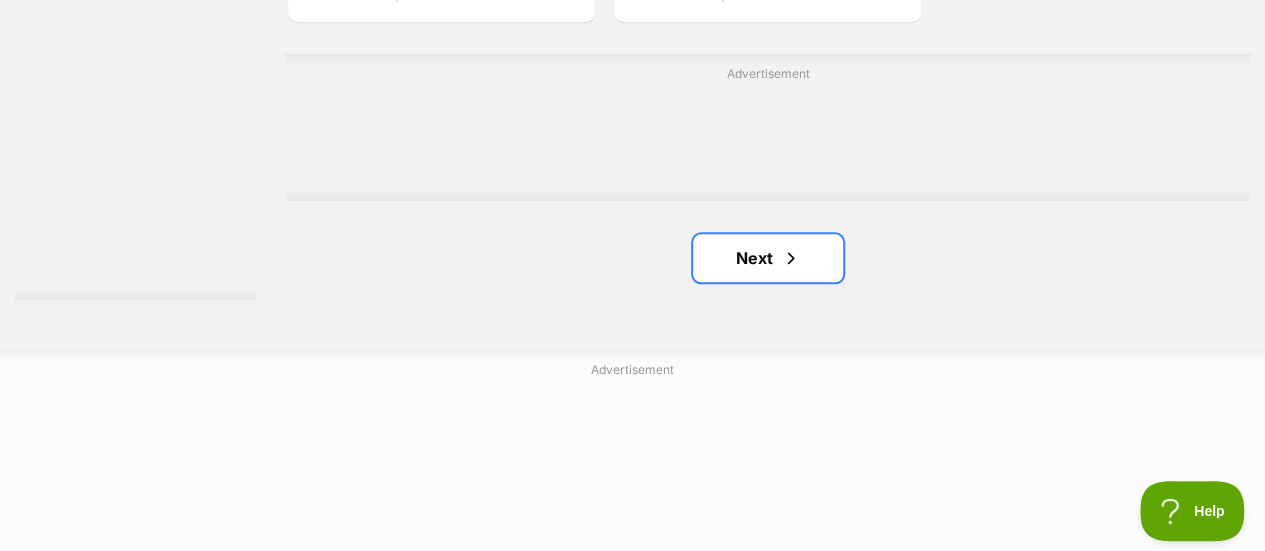 click at bounding box center (791, 258) 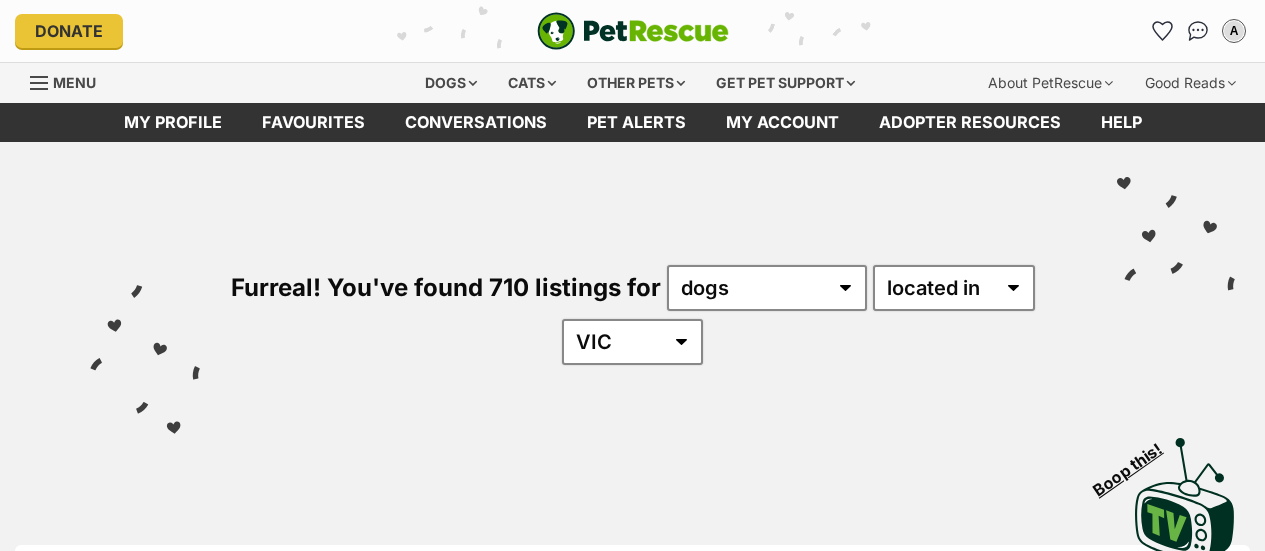 scroll, scrollTop: 395, scrollLeft: 0, axis: vertical 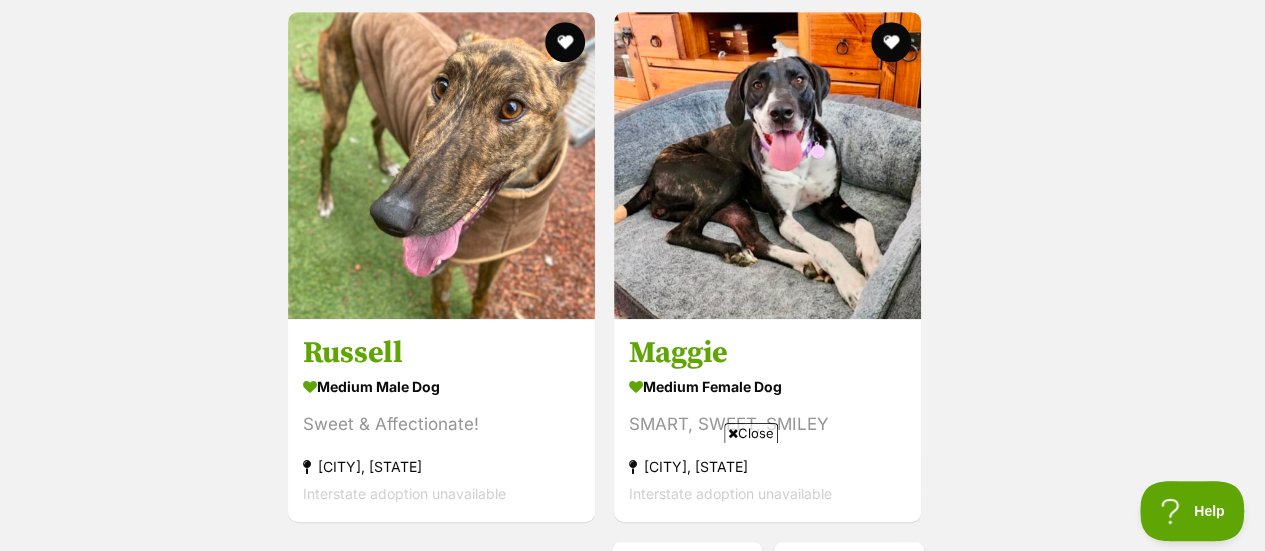click on "Close" at bounding box center [751, 433] 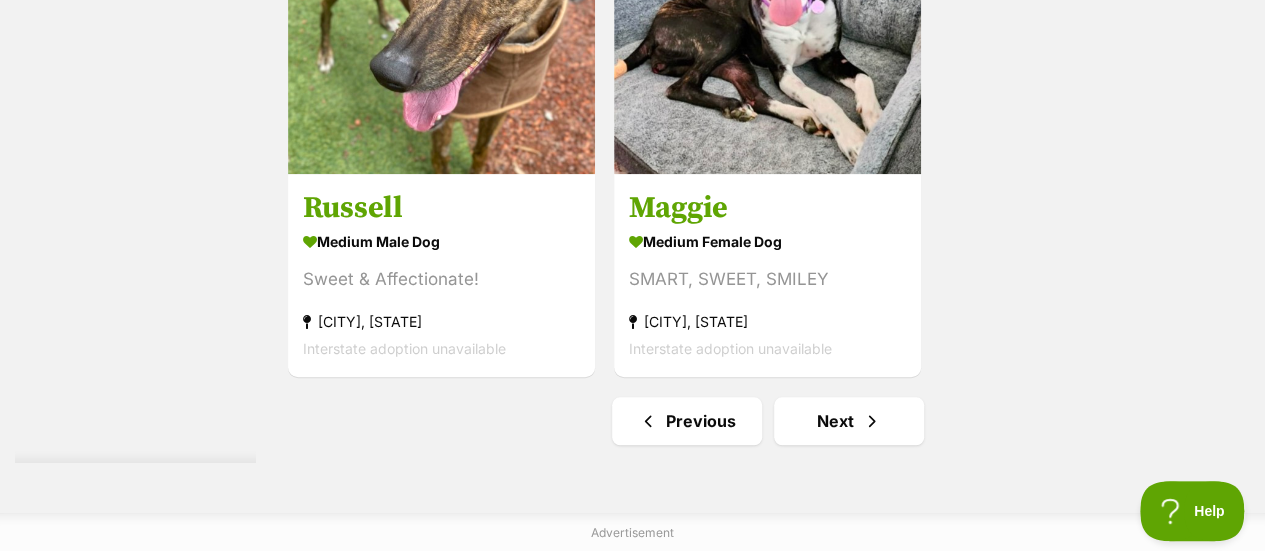 scroll, scrollTop: 4536, scrollLeft: 0, axis: vertical 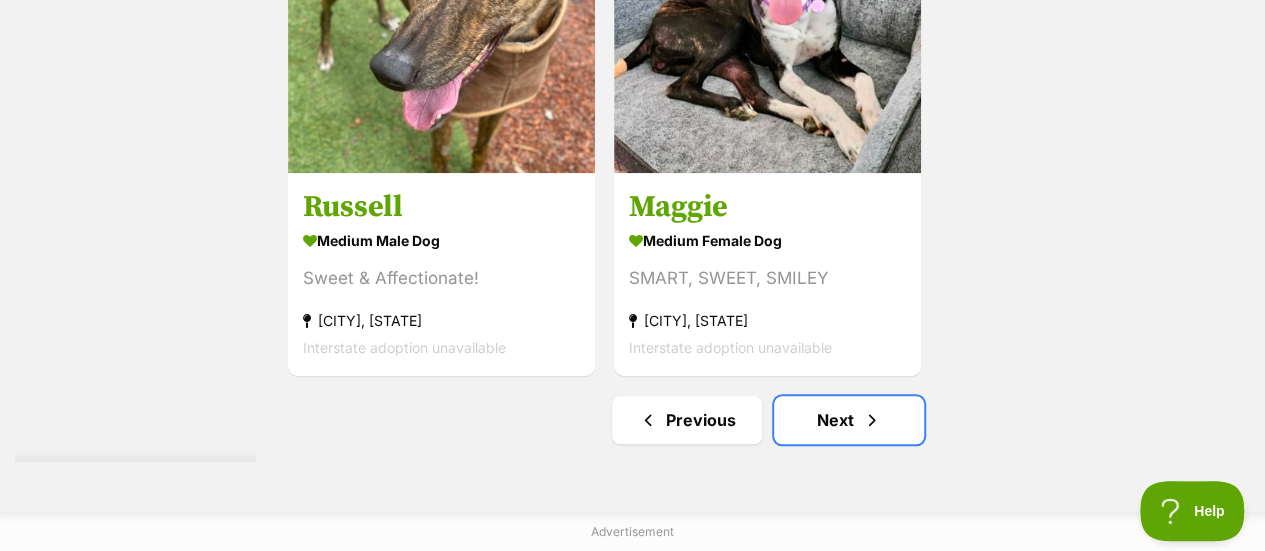 click on "Next" at bounding box center (849, 420) 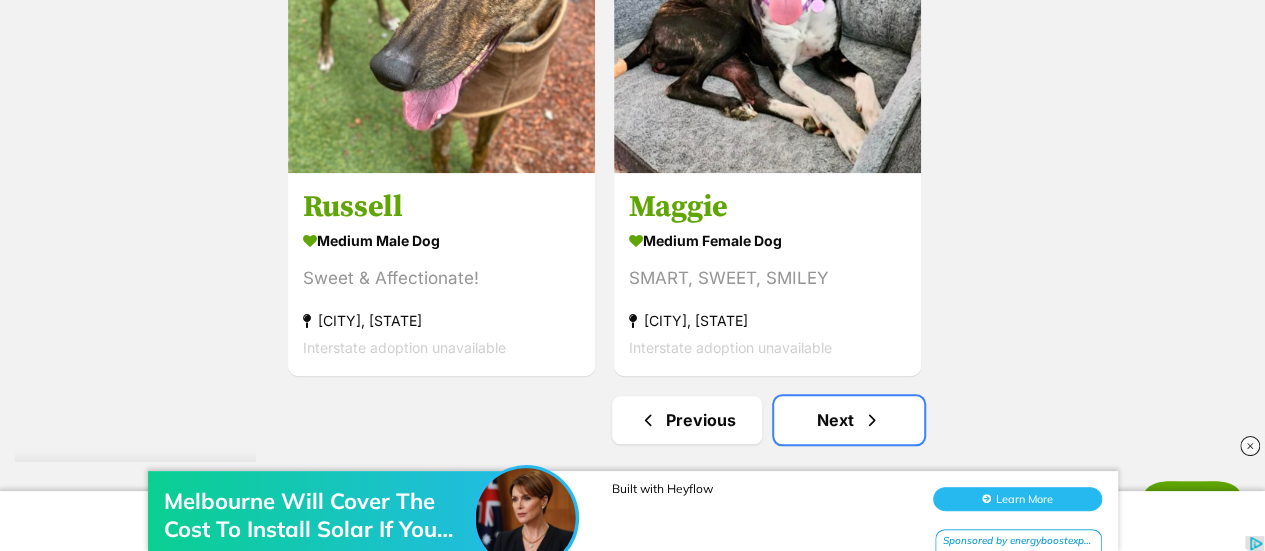 scroll, scrollTop: 0, scrollLeft: 0, axis: both 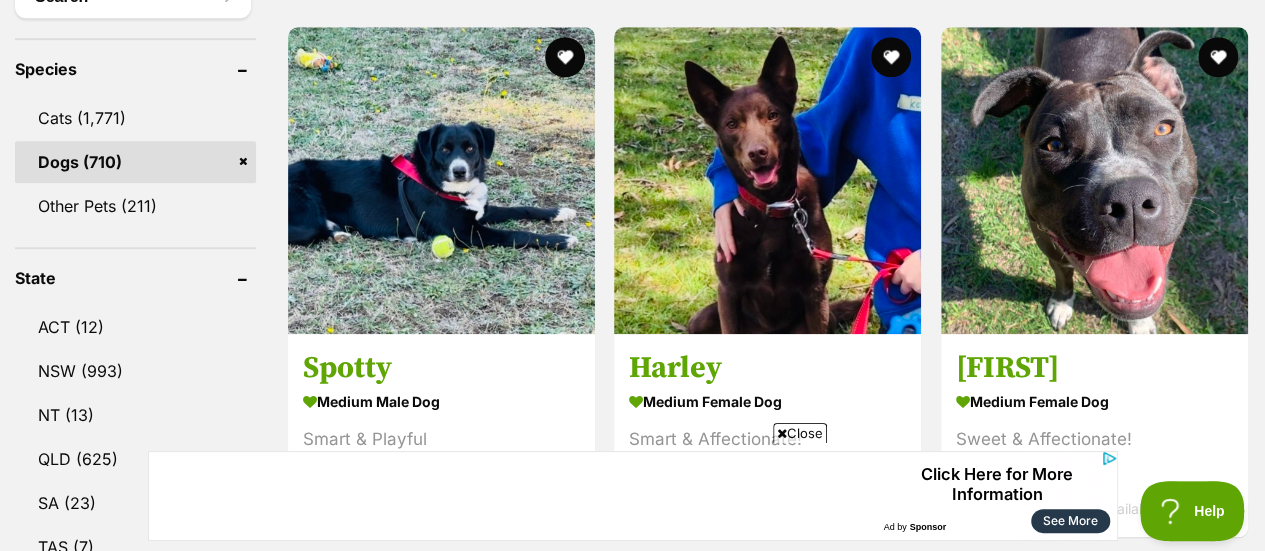 click at bounding box center [565, 57] 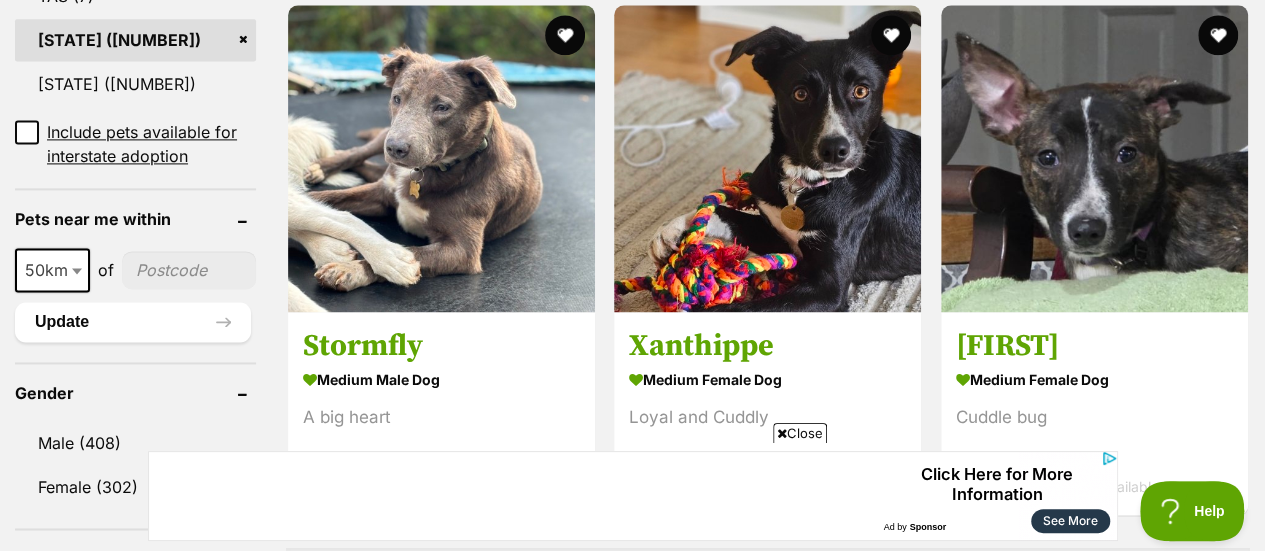 scroll, scrollTop: 1360, scrollLeft: 0, axis: vertical 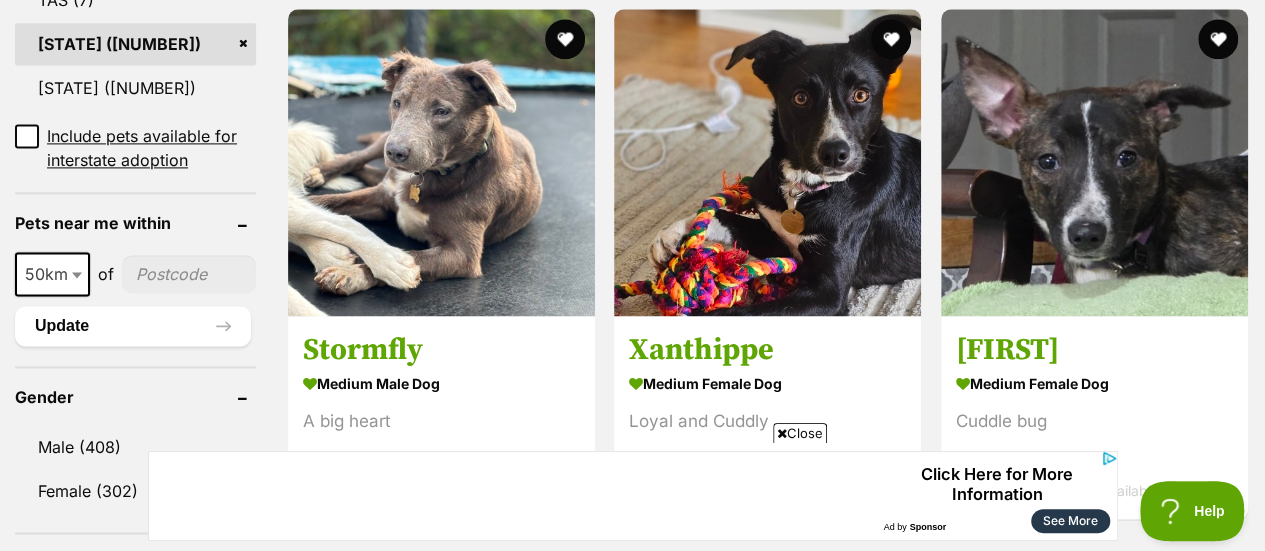 click at bounding box center [892, 39] 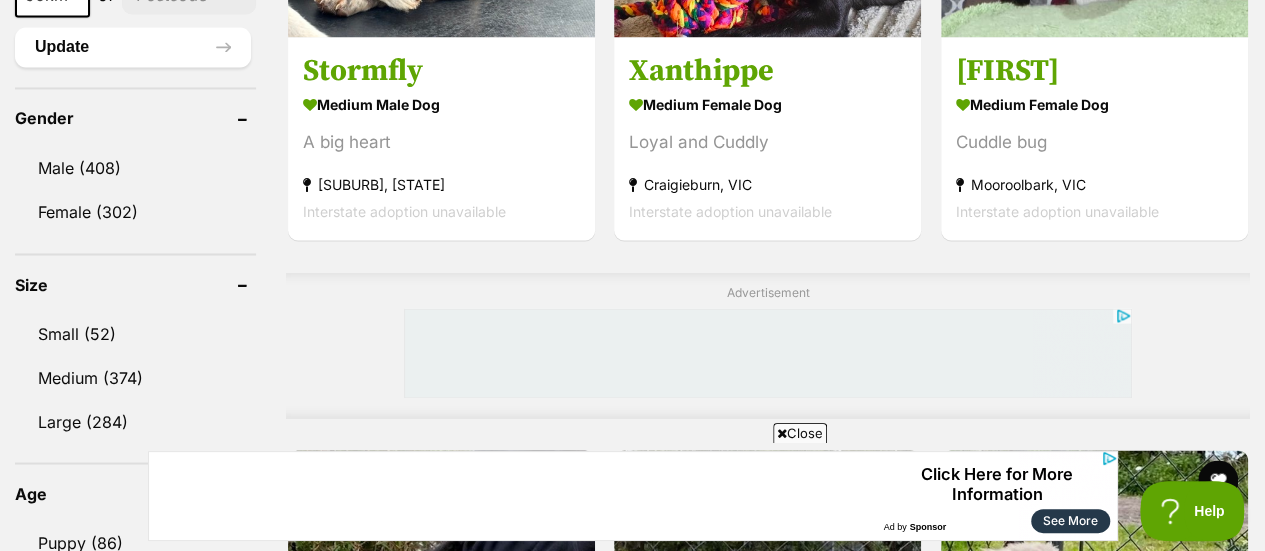 scroll, scrollTop: 1638, scrollLeft: 0, axis: vertical 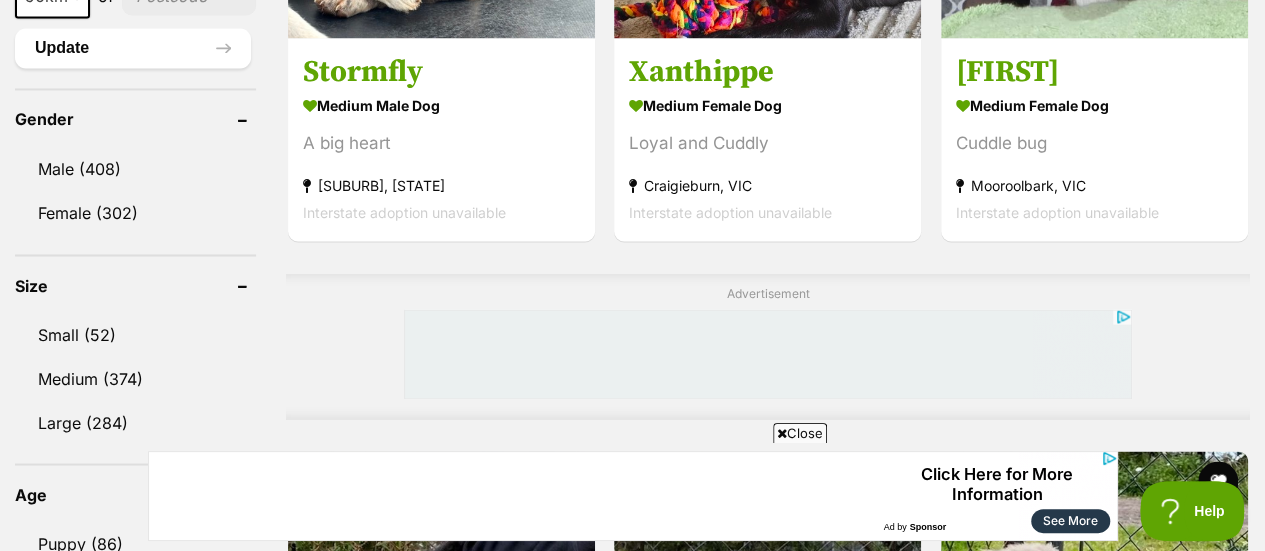 click on "Close" at bounding box center (800, 433) 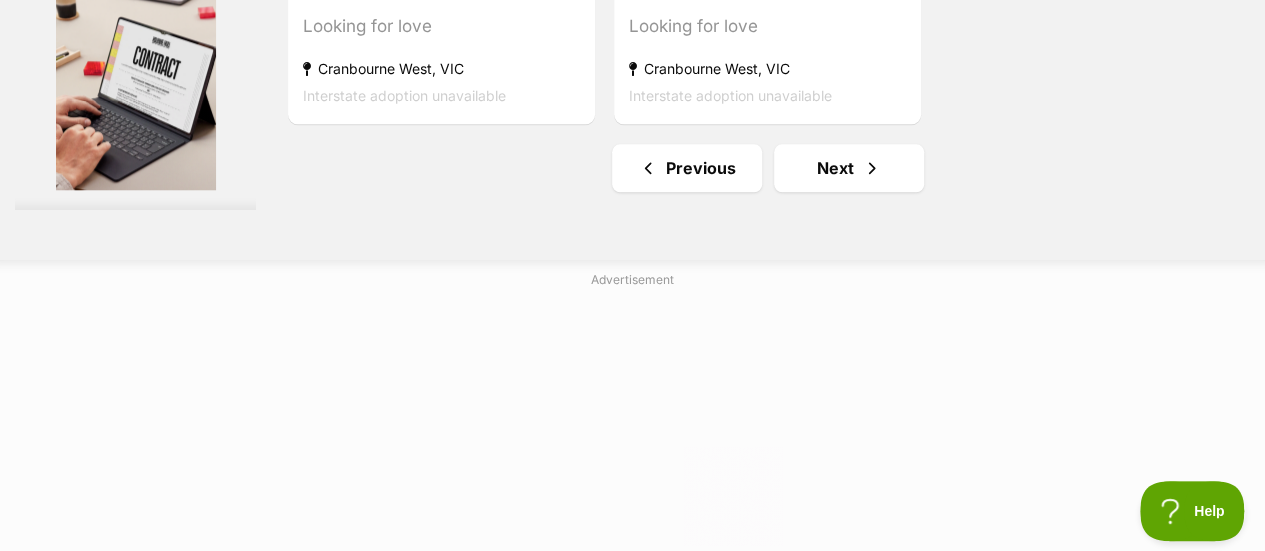 scroll, scrollTop: 4973, scrollLeft: 0, axis: vertical 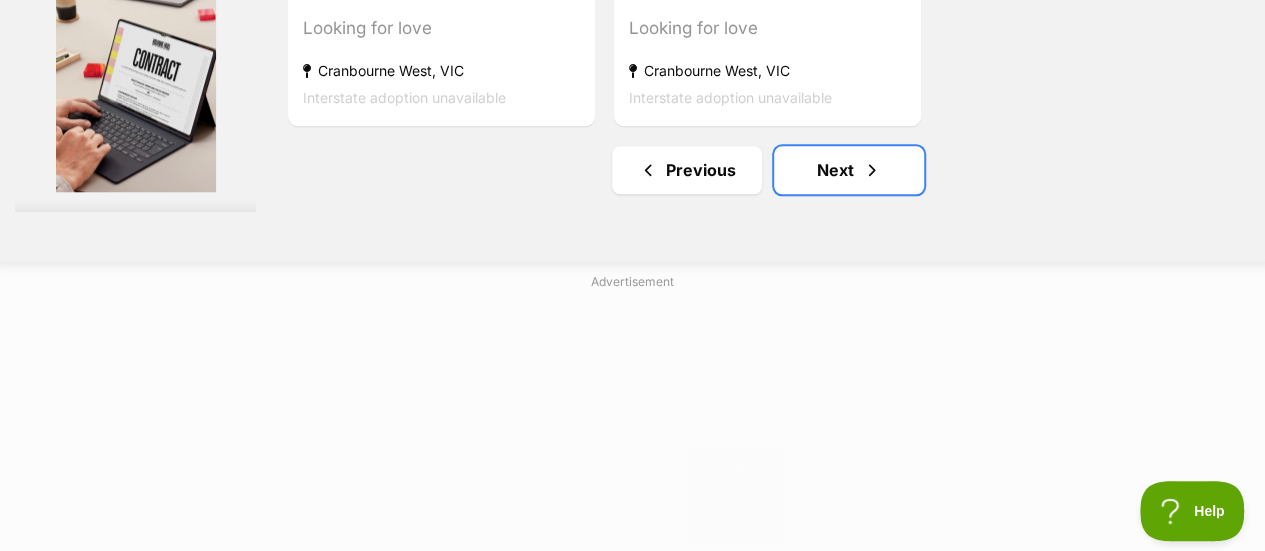 click at bounding box center [872, 170] 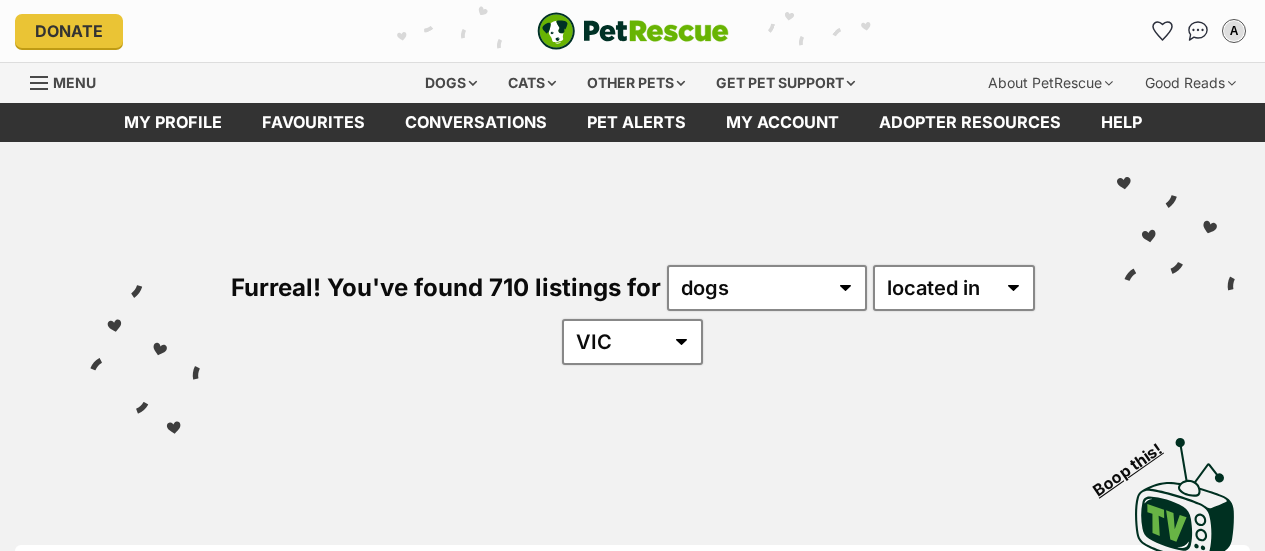 scroll, scrollTop: 0, scrollLeft: 0, axis: both 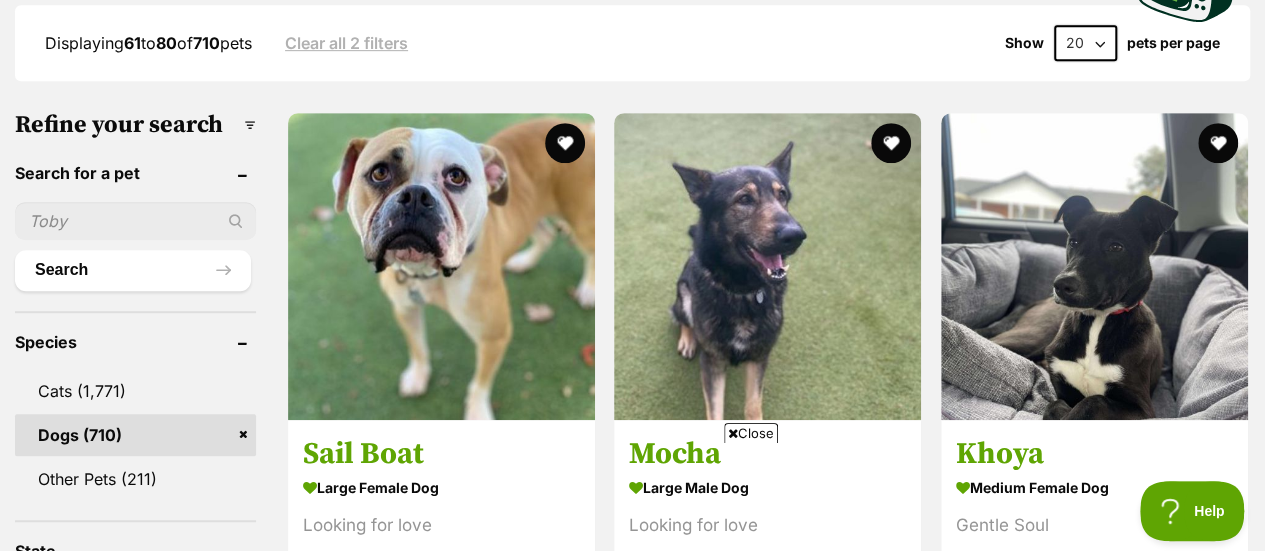 click on "Close" at bounding box center (751, 433) 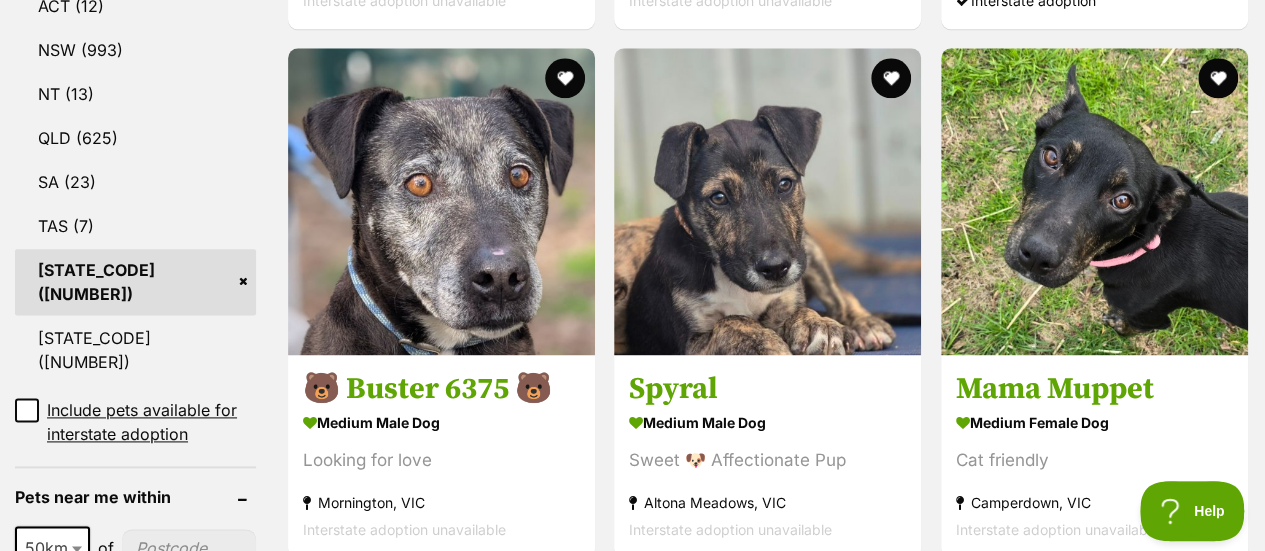 scroll, scrollTop: 1133, scrollLeft: 0, axis: vertical 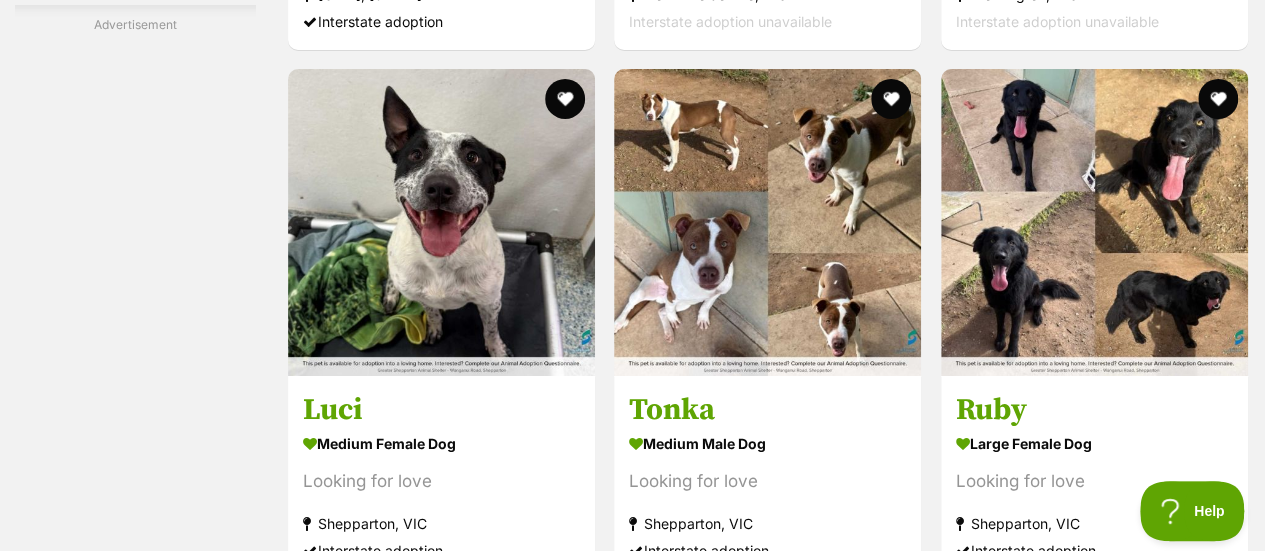 click at bounding box center [565, 99] 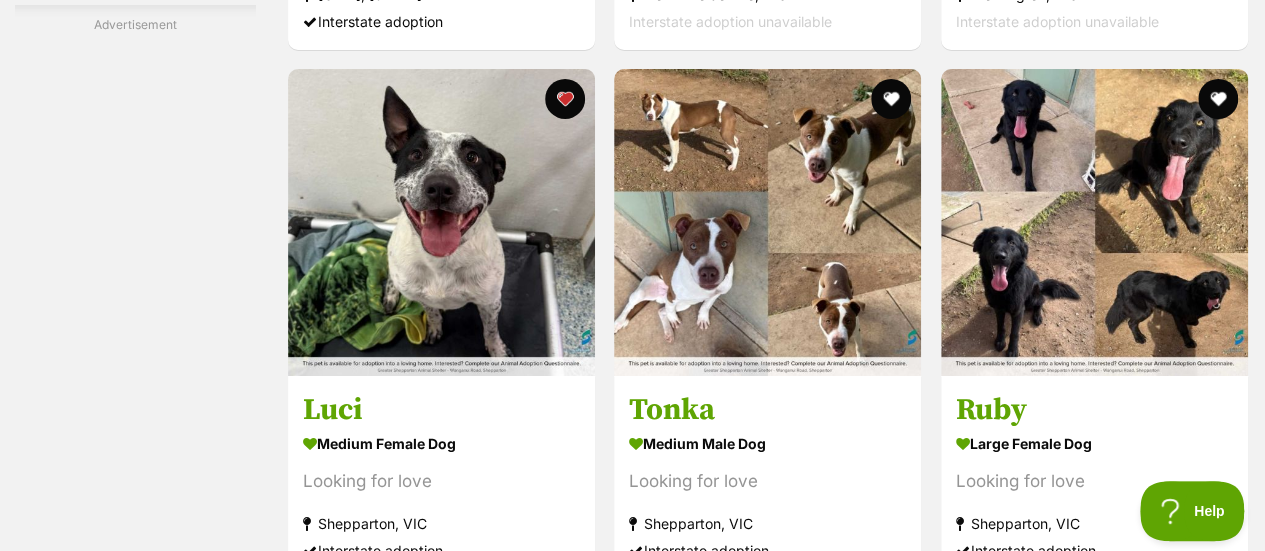 click at bounding box center (892, 99) 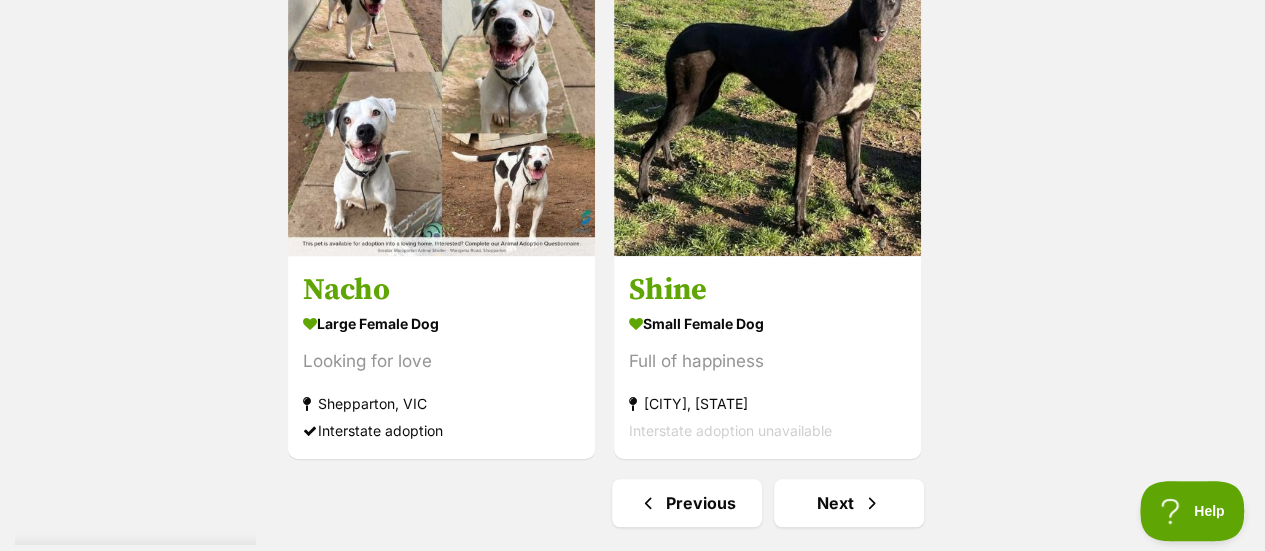 scroll, scrollTop: 4539, scrollLeft: 0, axis: vertical 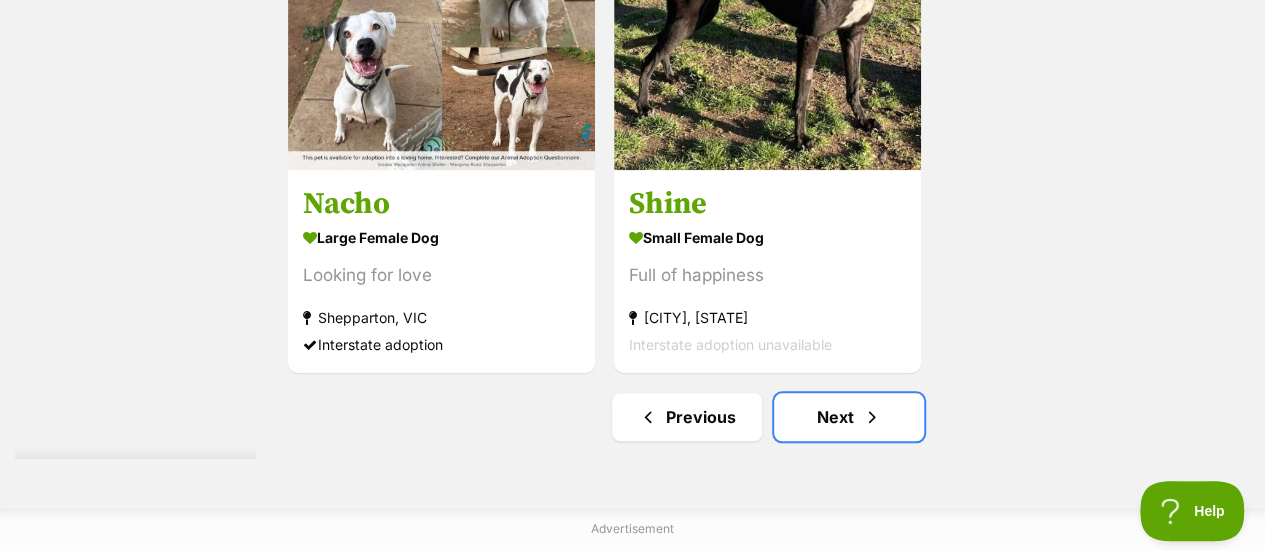 click on "Next" at bounding box center (849, 417) 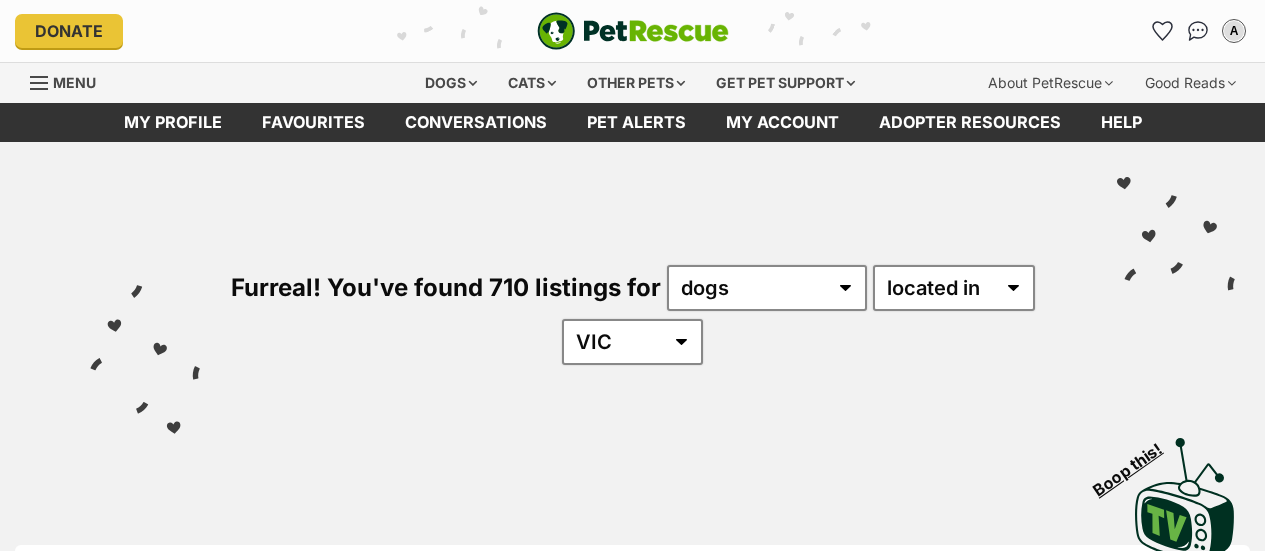 scroll, scrollTop: 0, scrollLeft: 0, axis: both 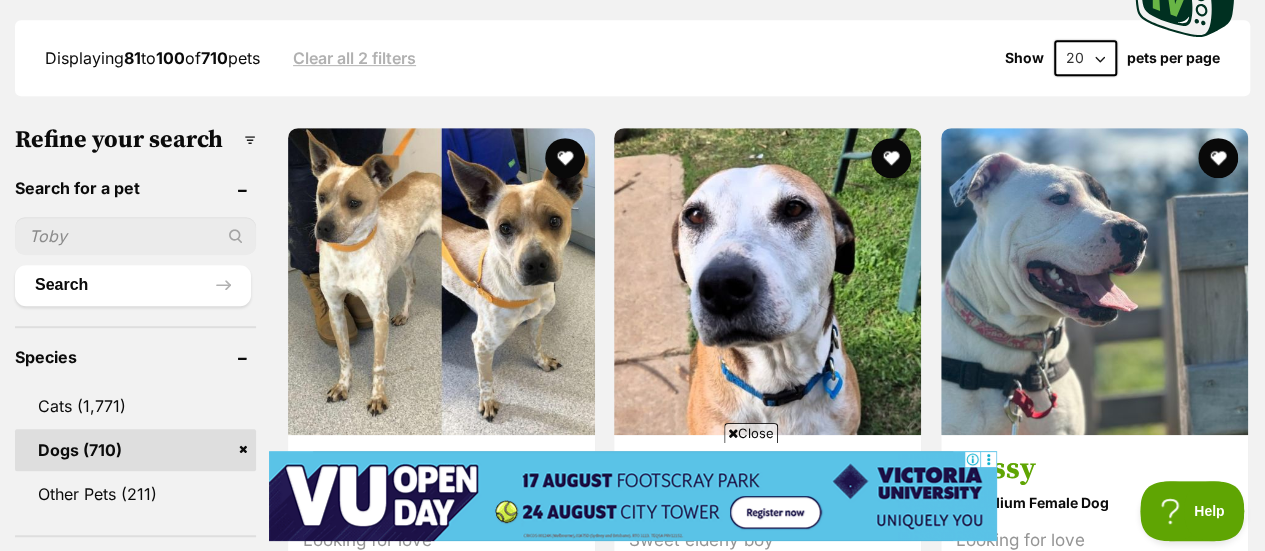 click on "Close" at bounding box center [751, 433] 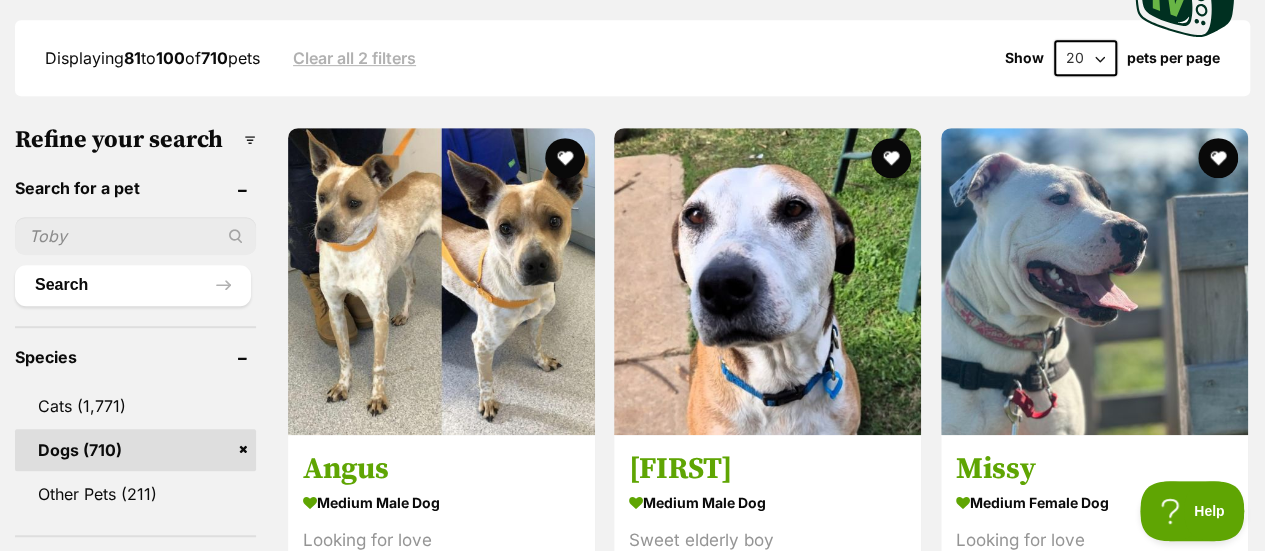 click at bounding box center [892, 158] 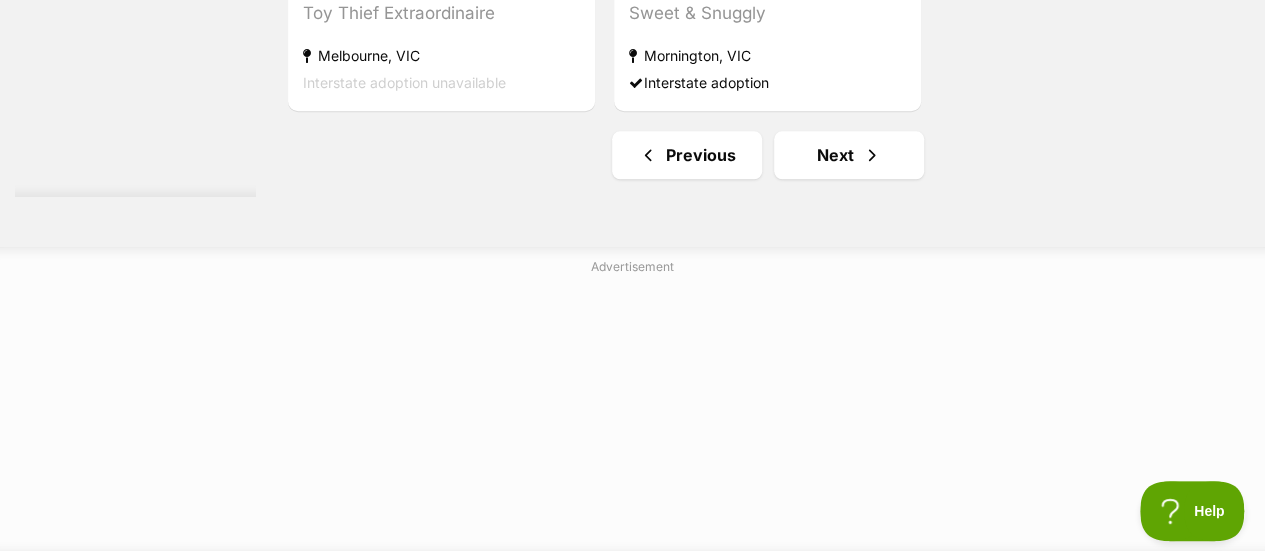 scroll, scrollTop: 4800, scrollLeft: 0, axis: vertical 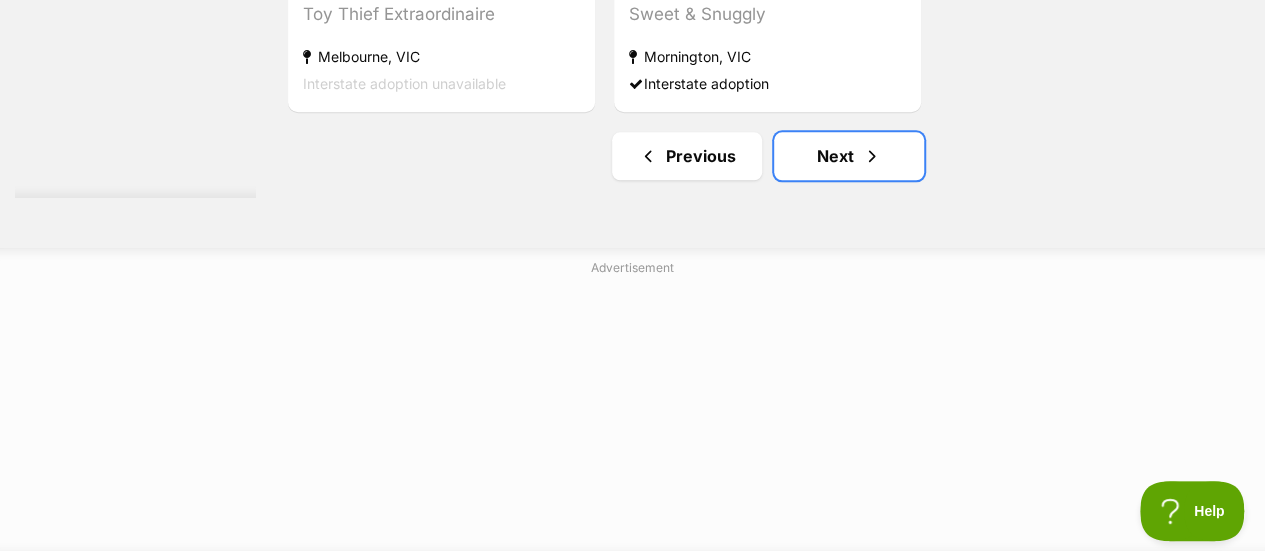 click at bounding box center [872, 156] 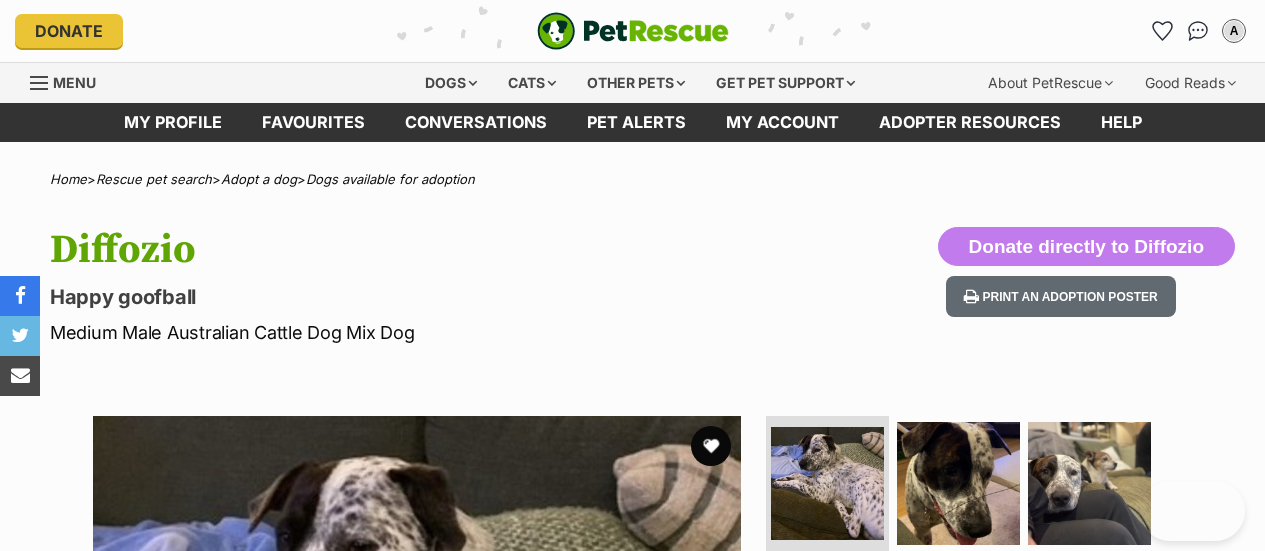 scroll, scrollTop: 0, scrollLeft: 0, axis: both 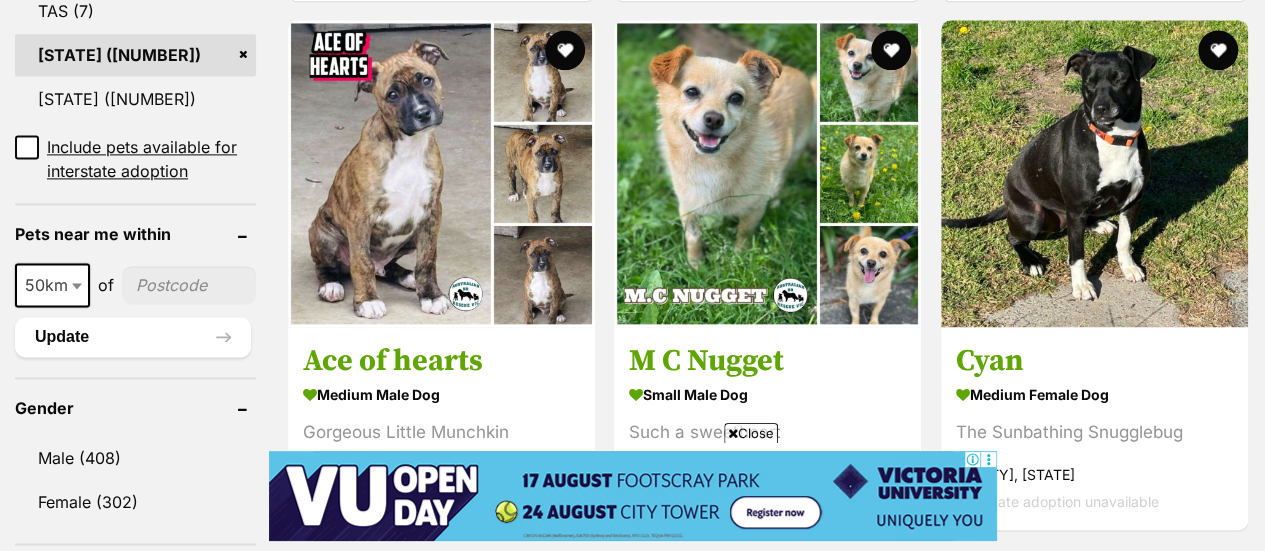 click on "Close" at bounding box center [751, 433] 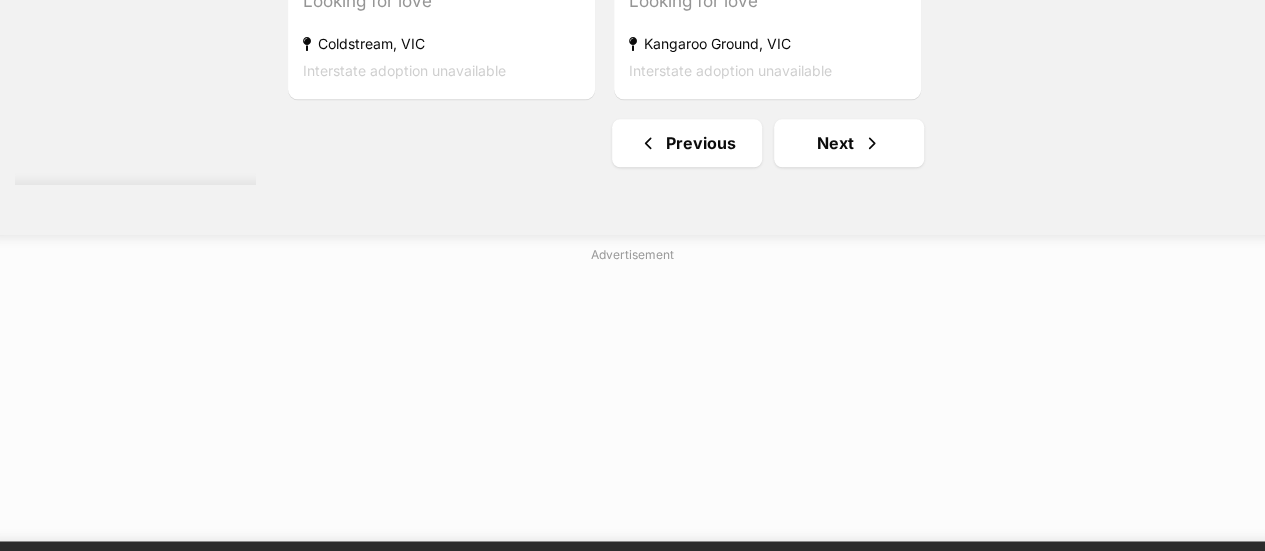 scroll, scrollTop: 4999, scrollLeft: 0, axis: vertical 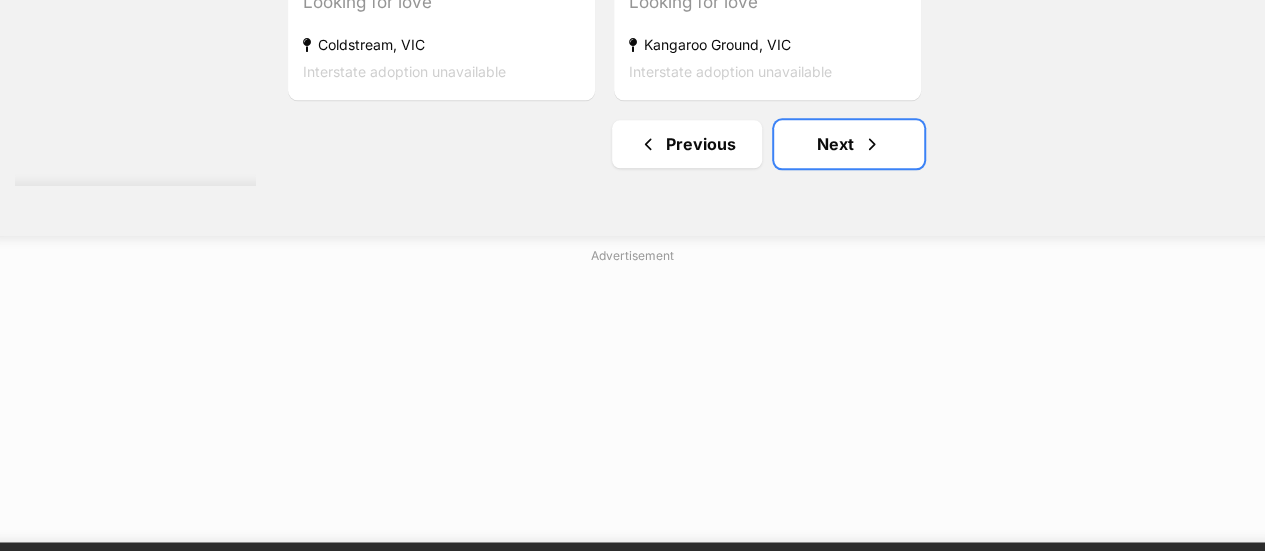 click on "Next" at bounding box center (849, 144) 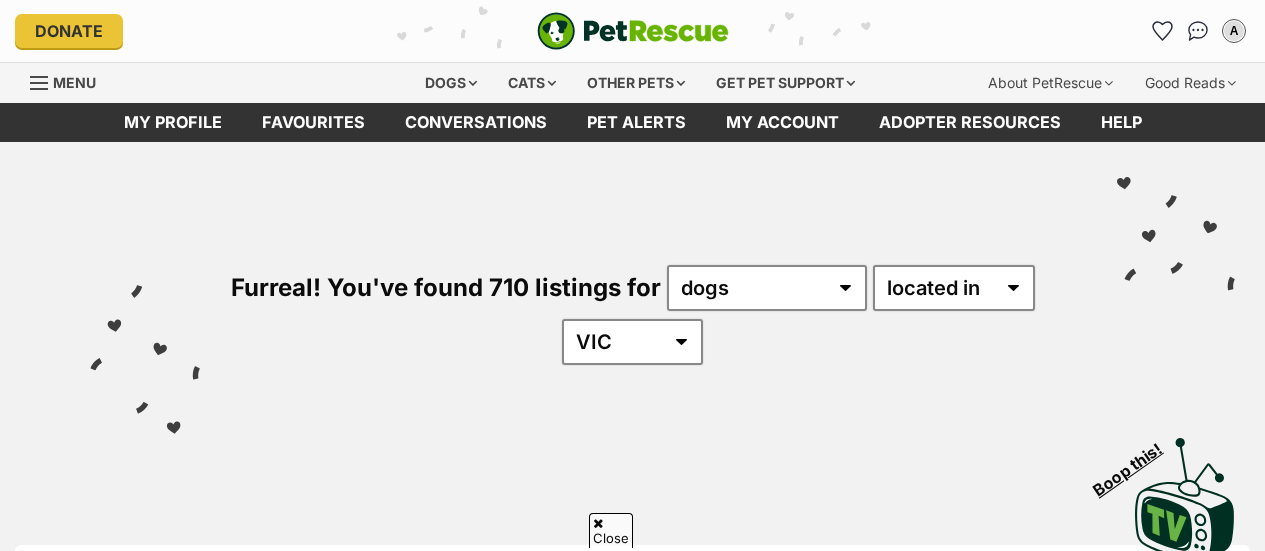 scroll, scrollTop: 360, scrollLeft: 0, axis: vertical 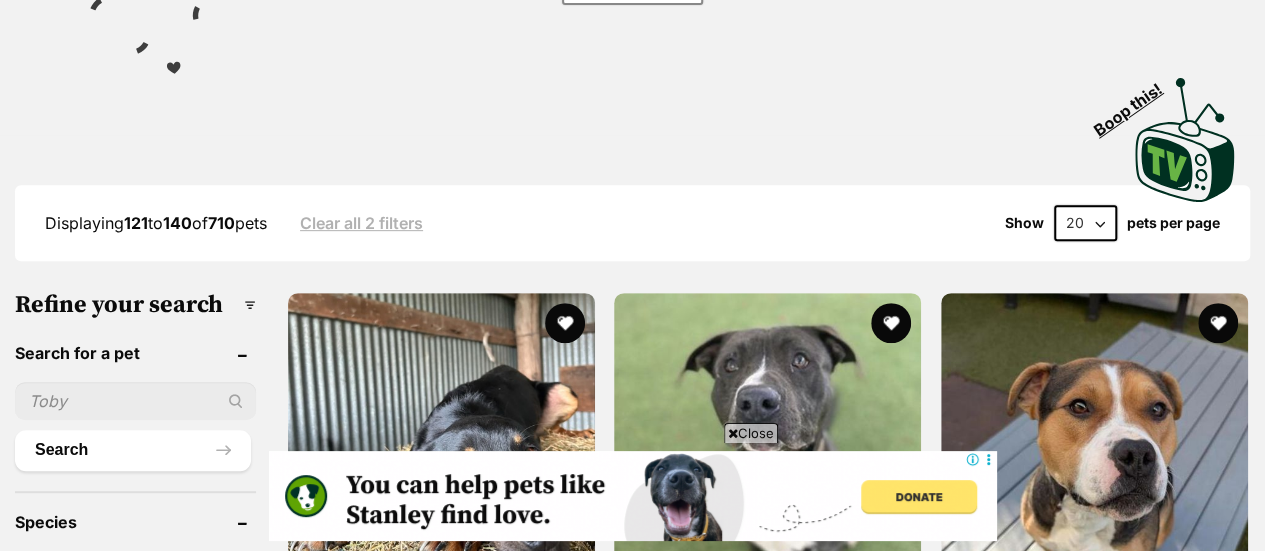 click on "Close" at bounding box center [751, 433] 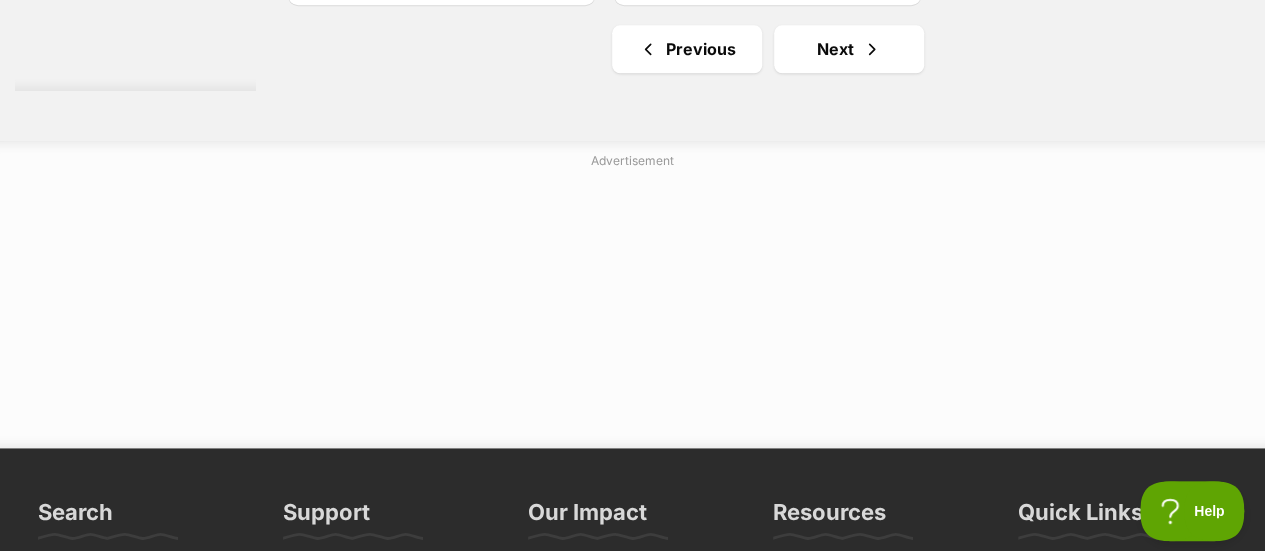 scroll, scrollTop: 4903, scrollLeft: 0, axis: vertical 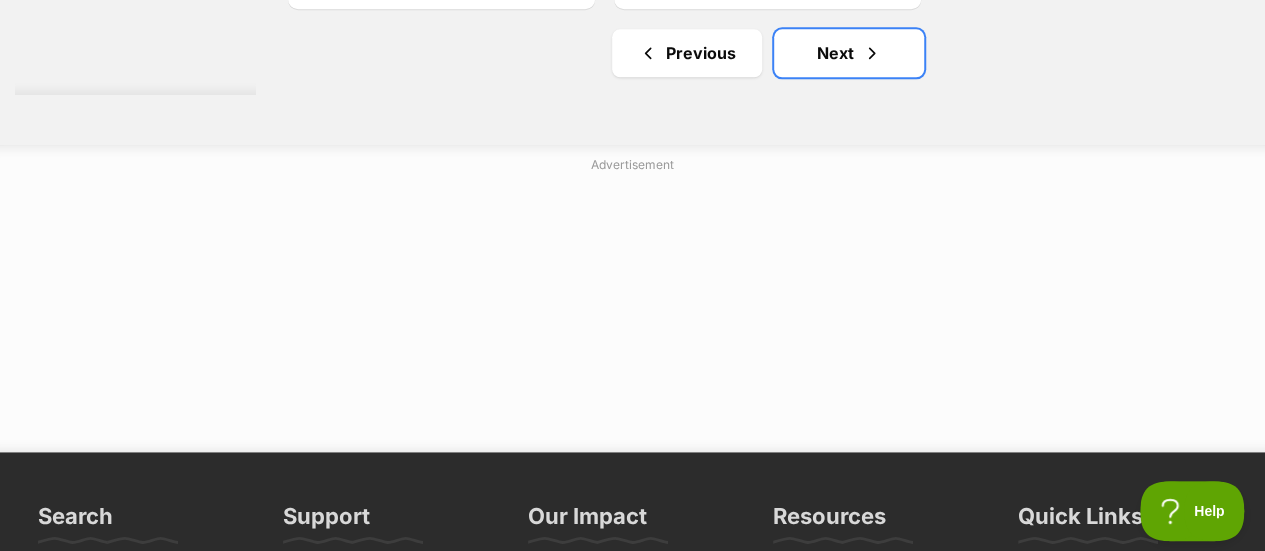click on "Next" at bounding box center (849, 53) 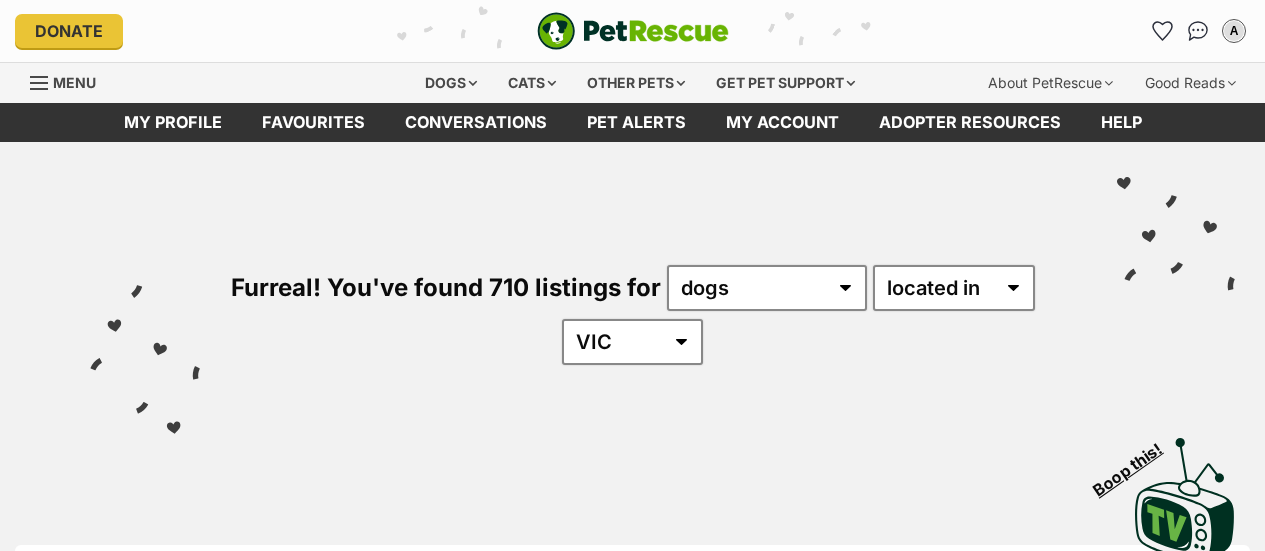 scroll, scrollTop: 0, scrollLeft: 0, axis: both 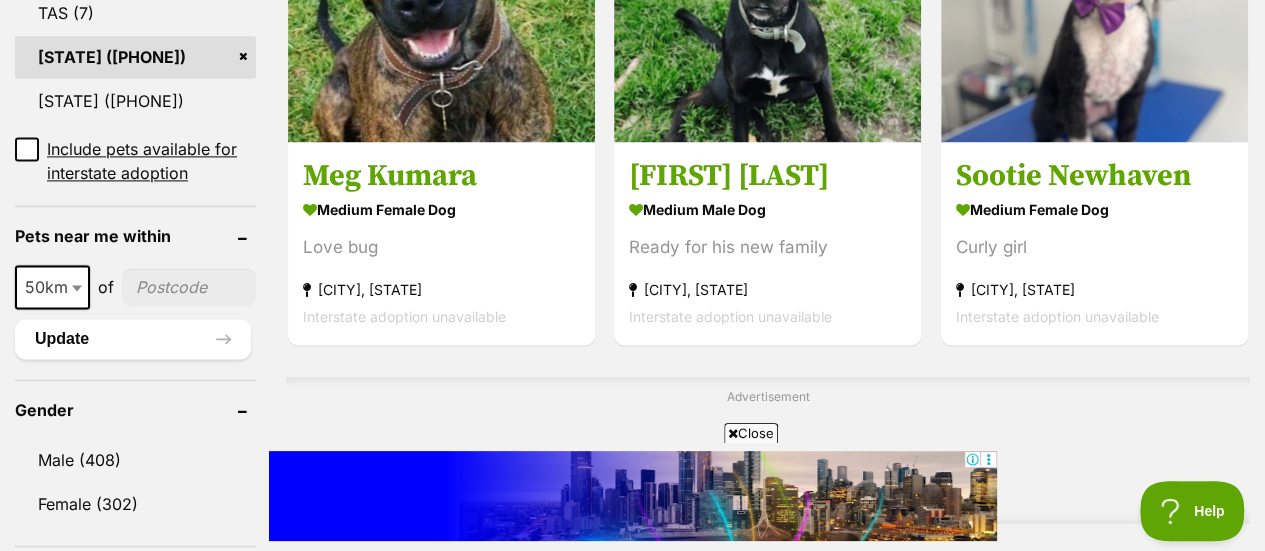 click at bounding box center (733, 433) 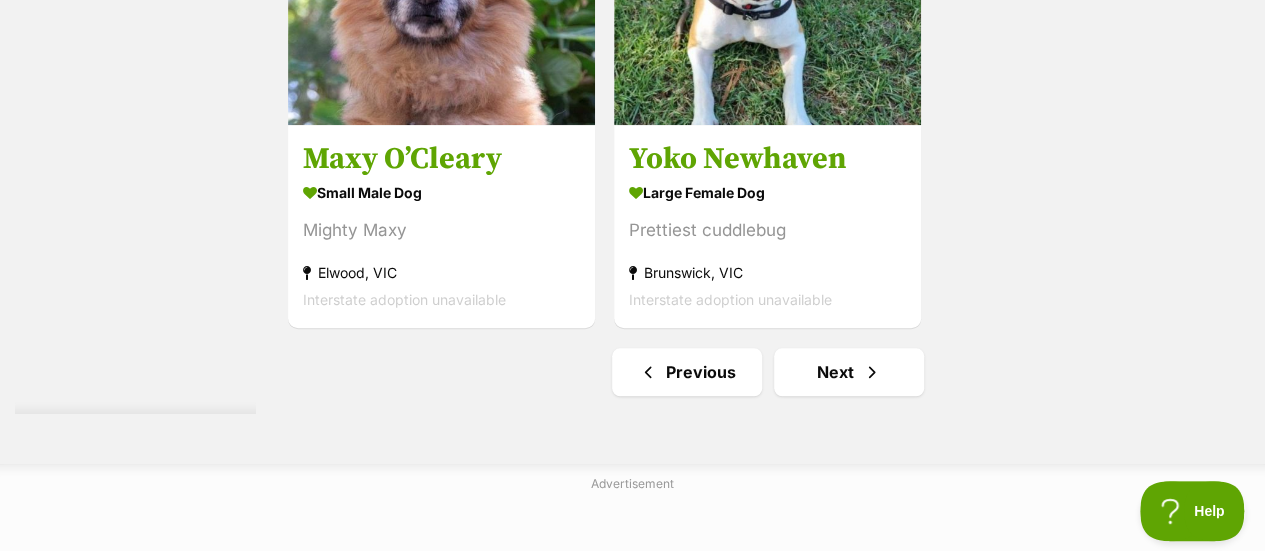 scroll, scrollTop: 4583, scrollLeft: 0, axis: vertical 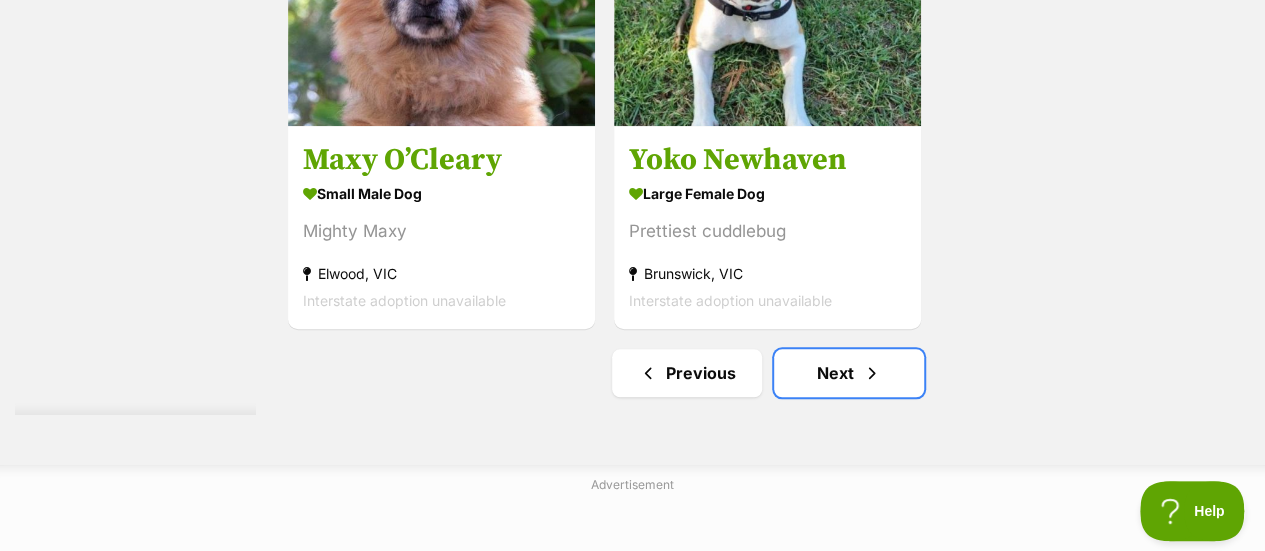 click on "Next" at bounding box center (849, 373) 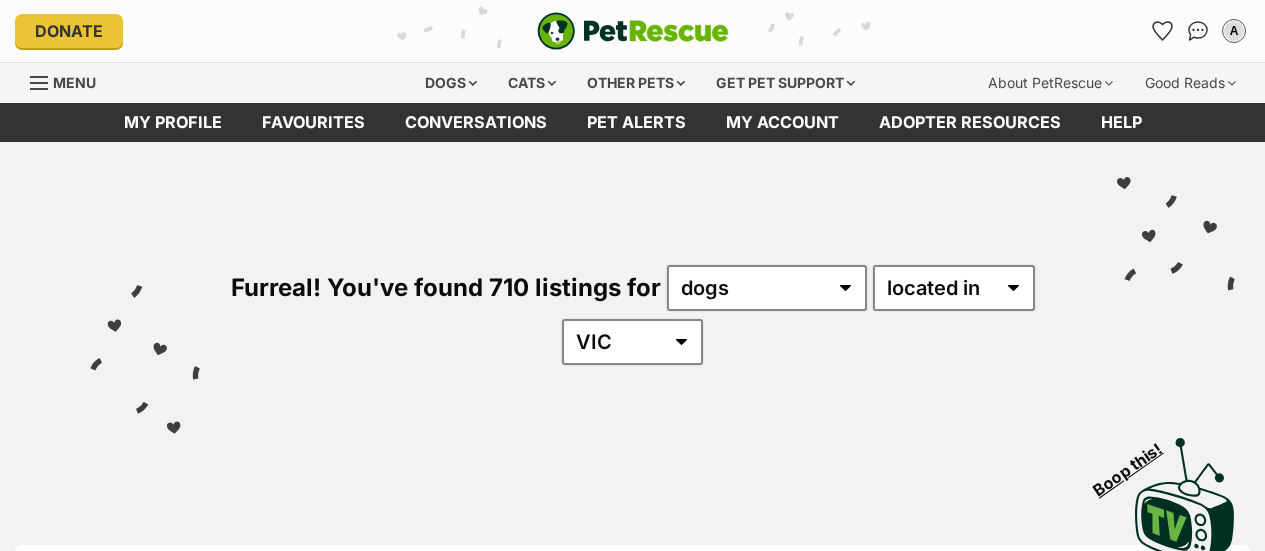 scroll, scrollTop: 0, scrollLeft: 0, axis: both 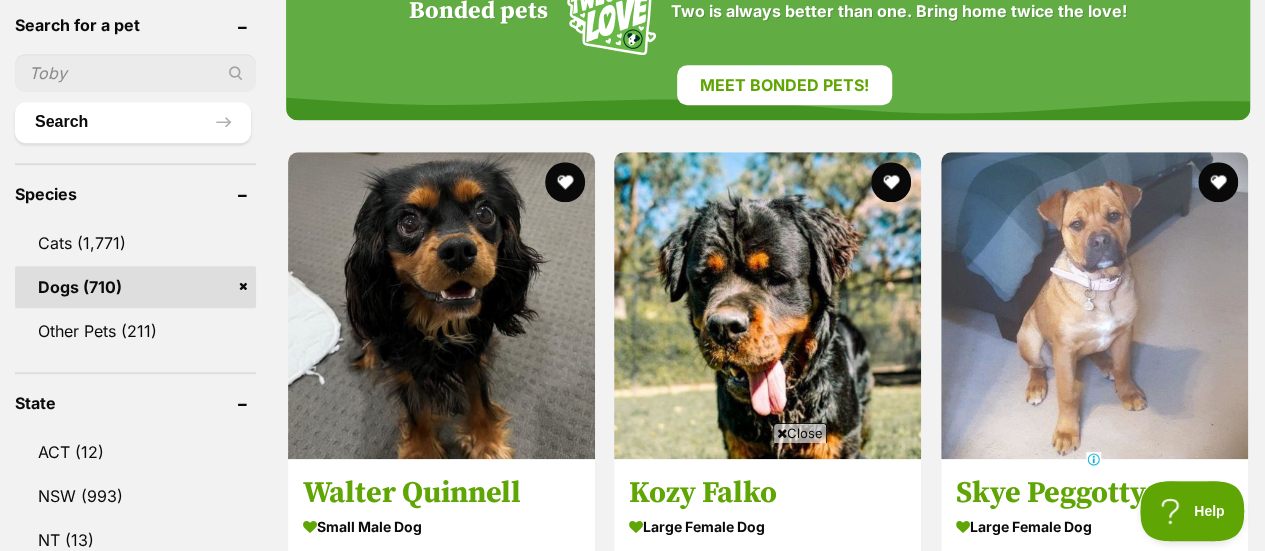 drag, startPoint x: 757, startPoint y: 990, endPoint x: 712, endPoint y: 300, distance: 691.4658 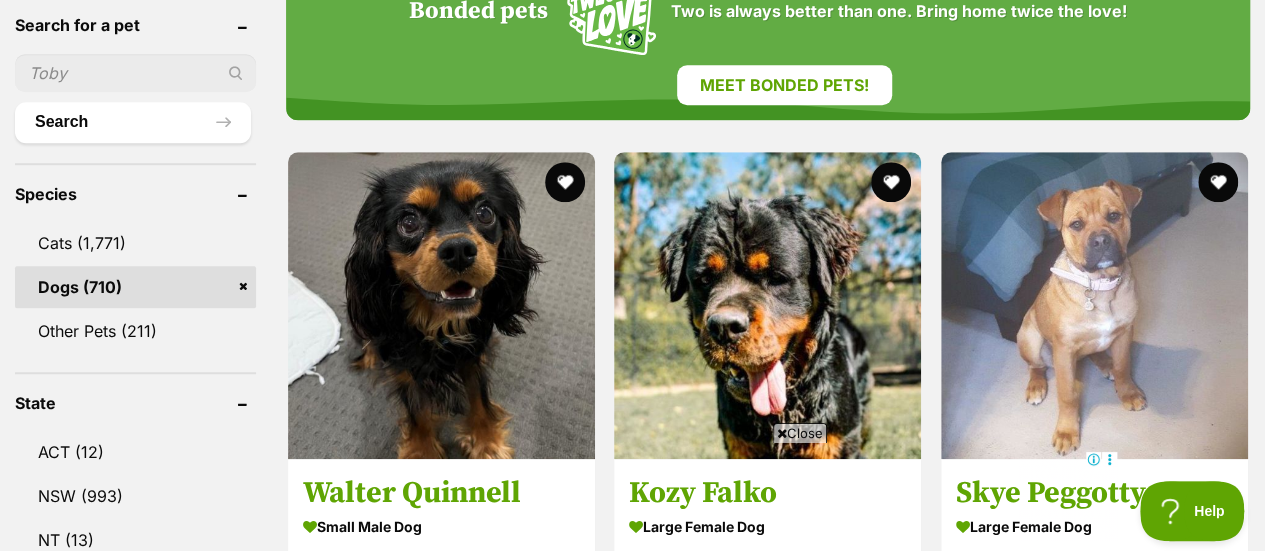 scroll, scrollTop: 0, scrollLeft: 0, axis: both 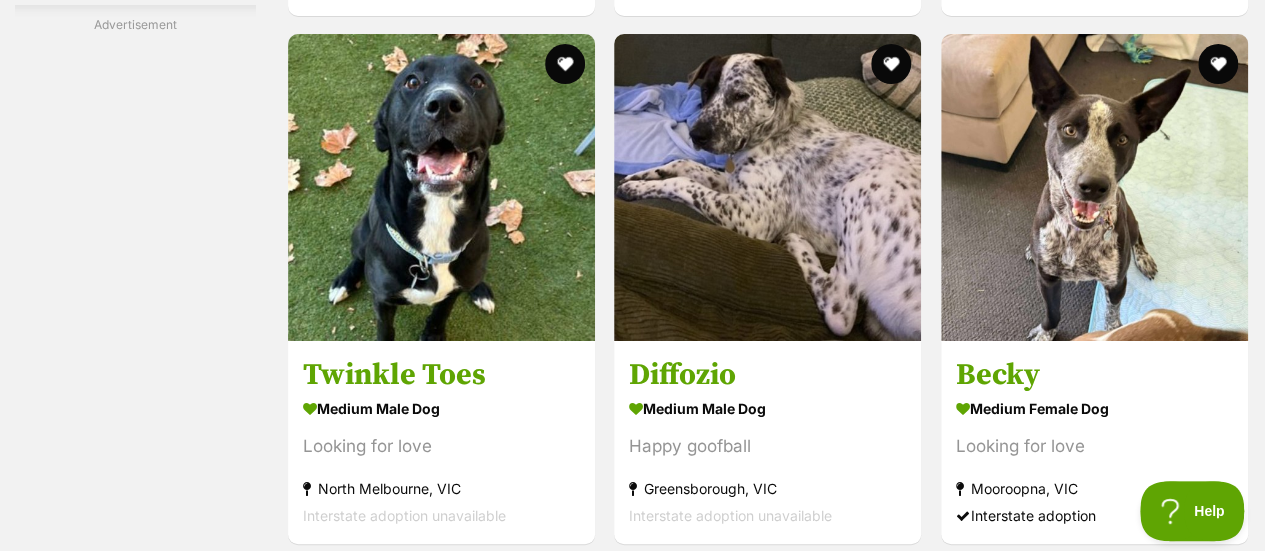 click on "medium male Dog" at bounding box center [767, 408] 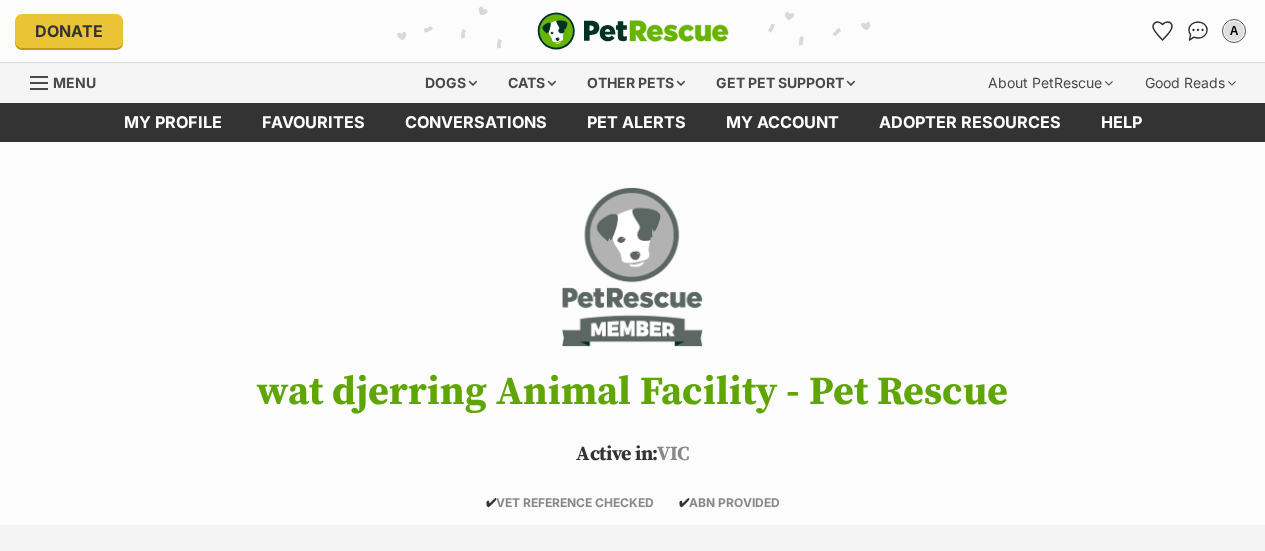 scroll, scrollTop: 273, scrollLeft: 0, axis: vertical 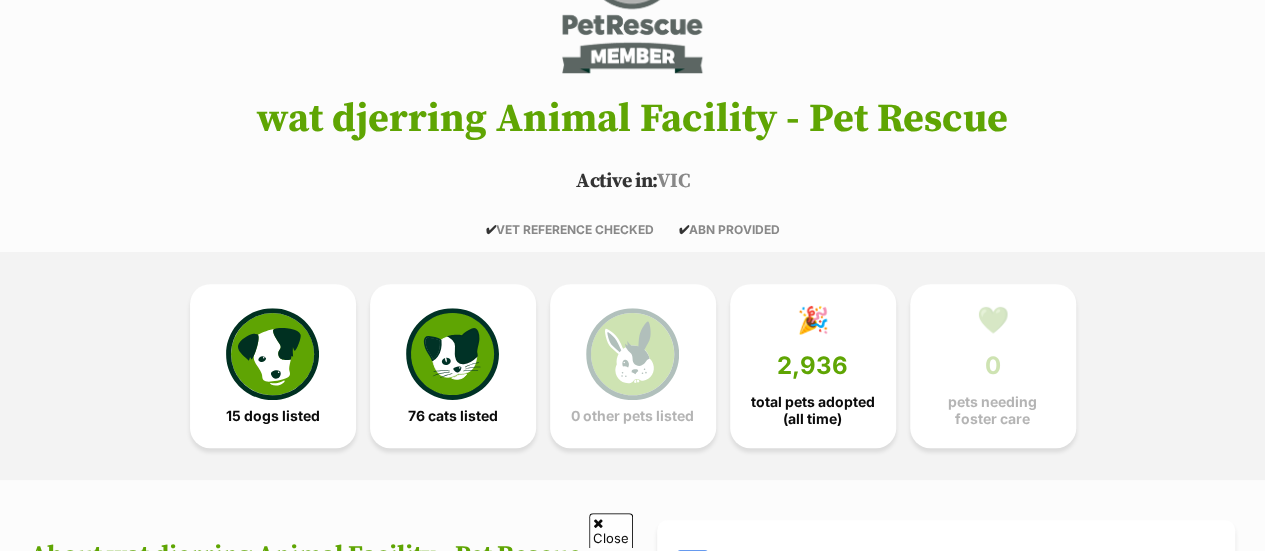 click at bounding box center [272, 354] 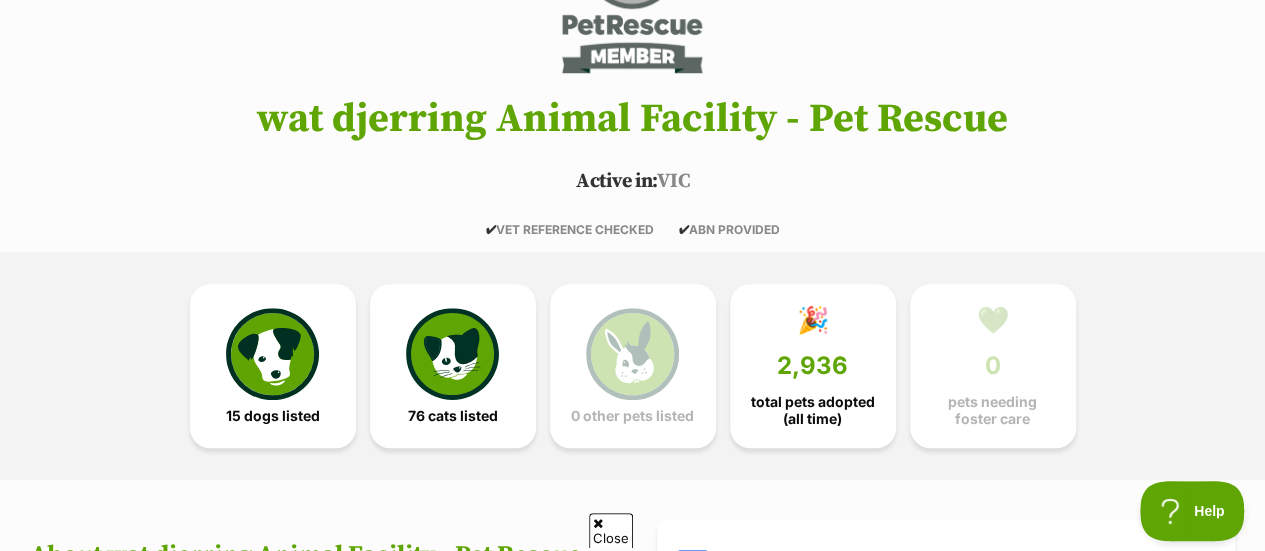 scroll, scrollTop: 0, scrollLeft: 0, axis: both 